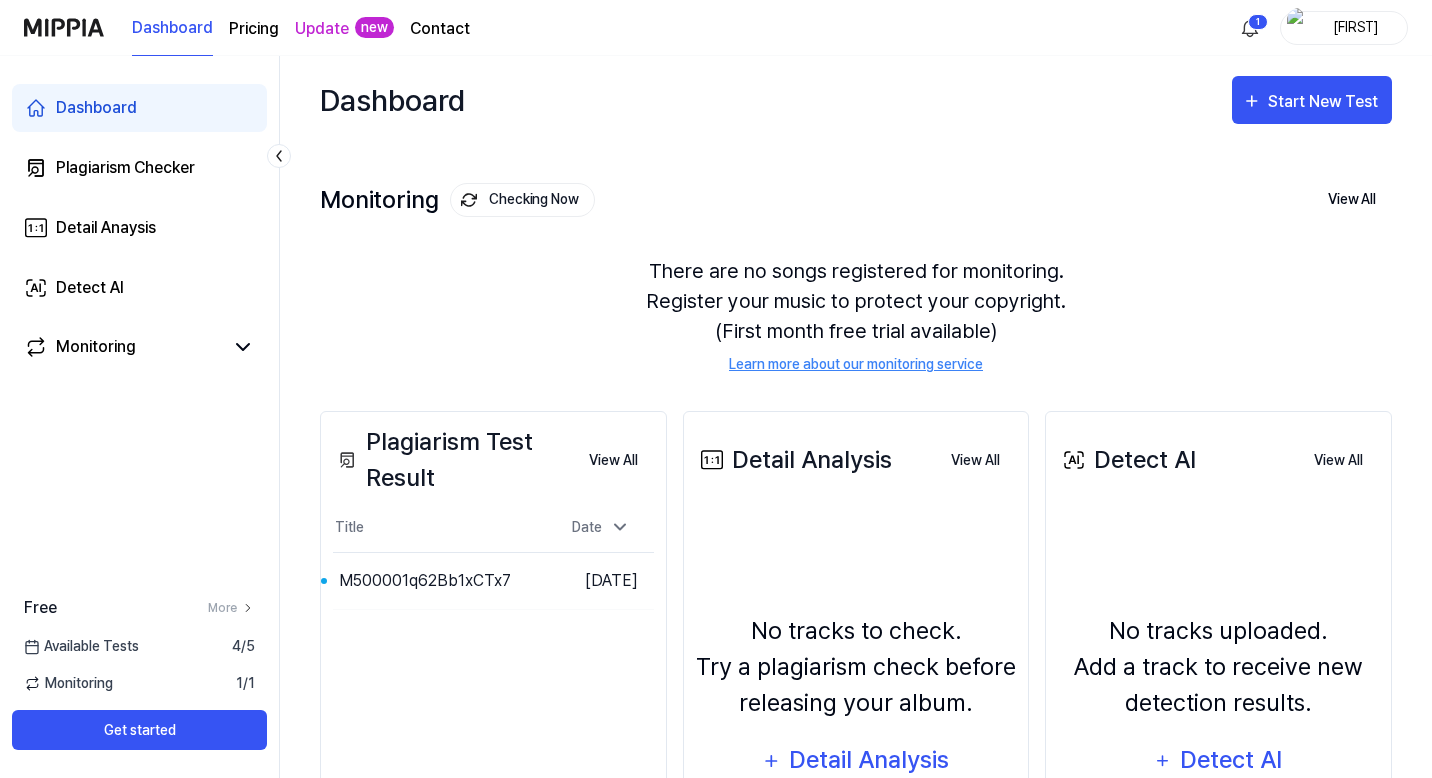 scroll, scrollTop: 0, scrollLeft: 0, axis: both 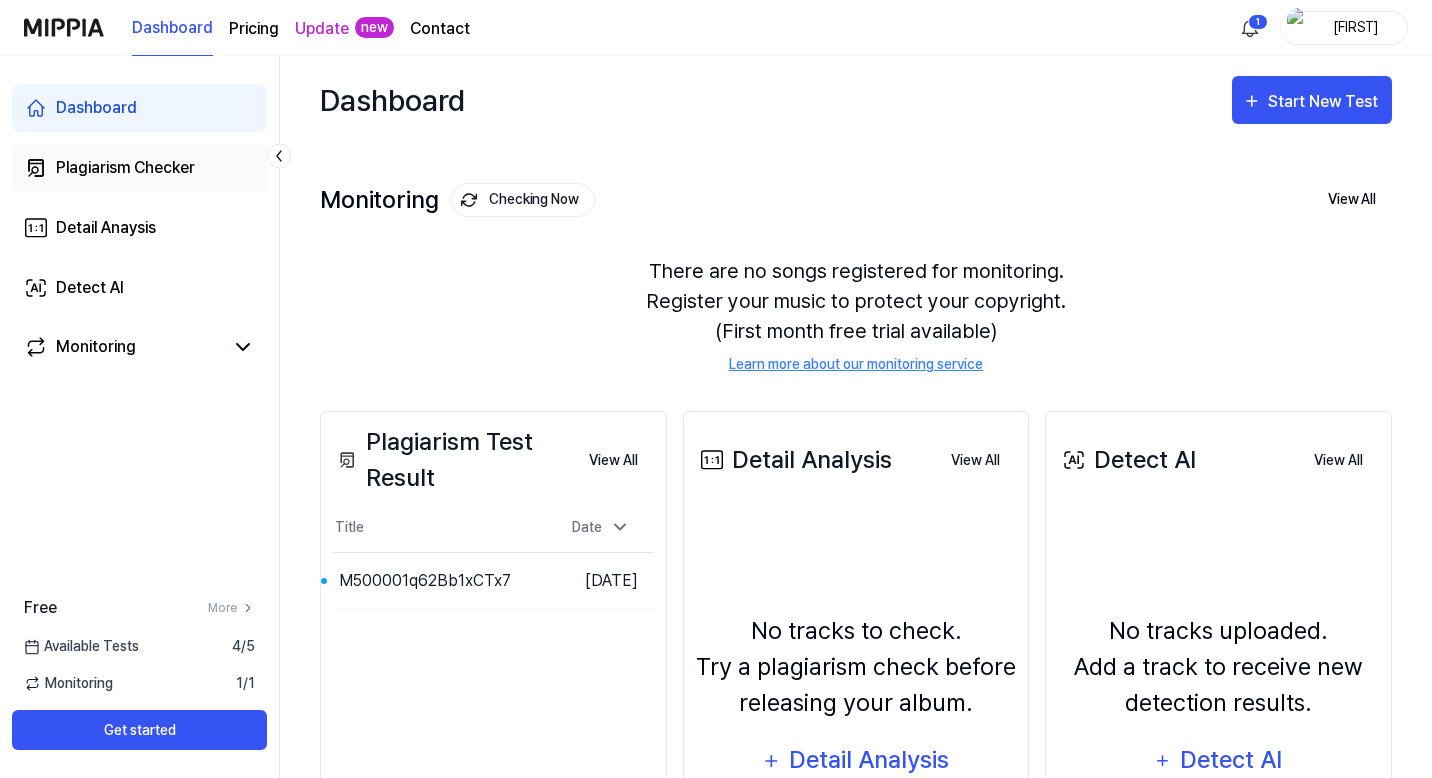 click on "Plagiarism Checker" at bounding box center [125, 168] 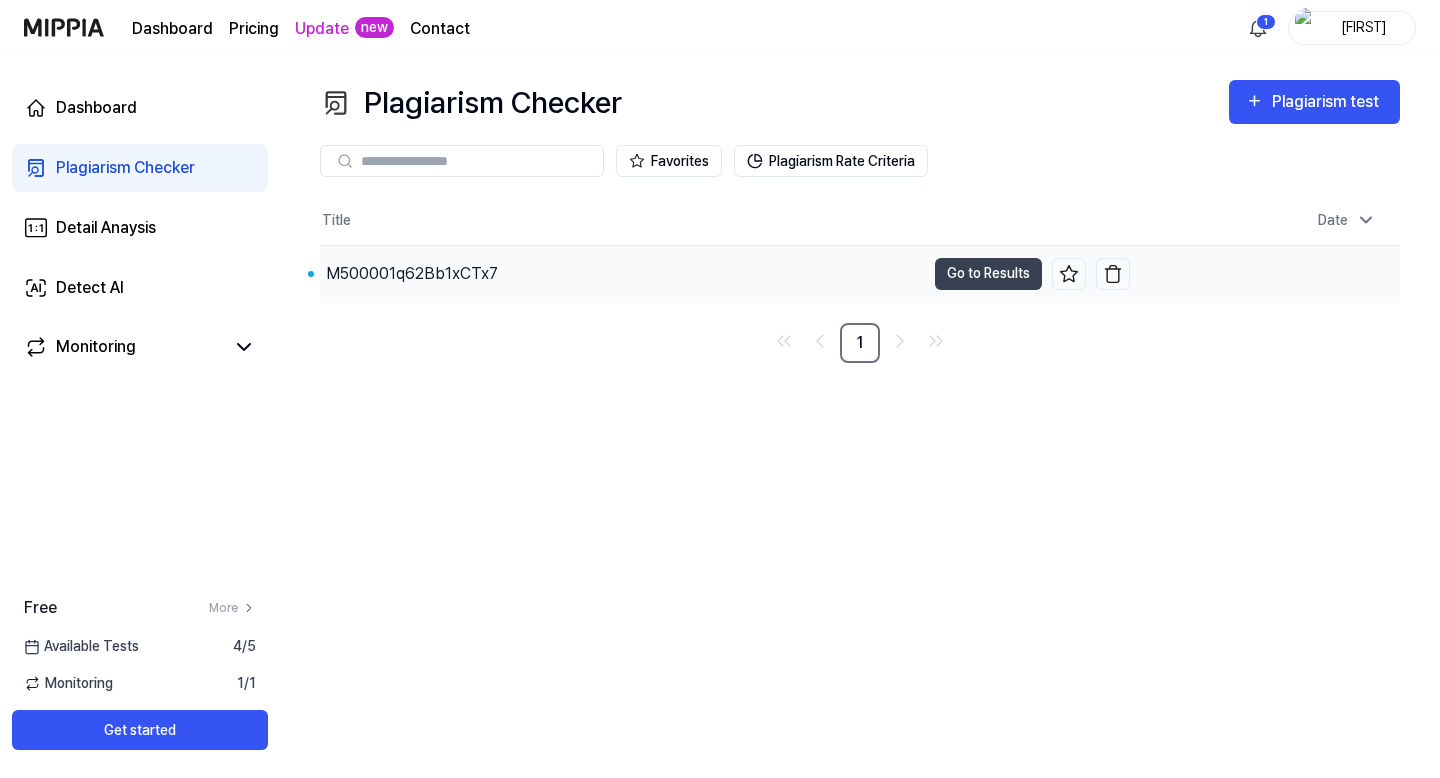 click on "M500001q62Bb1xCTx7" at bounding box center (412, 274) 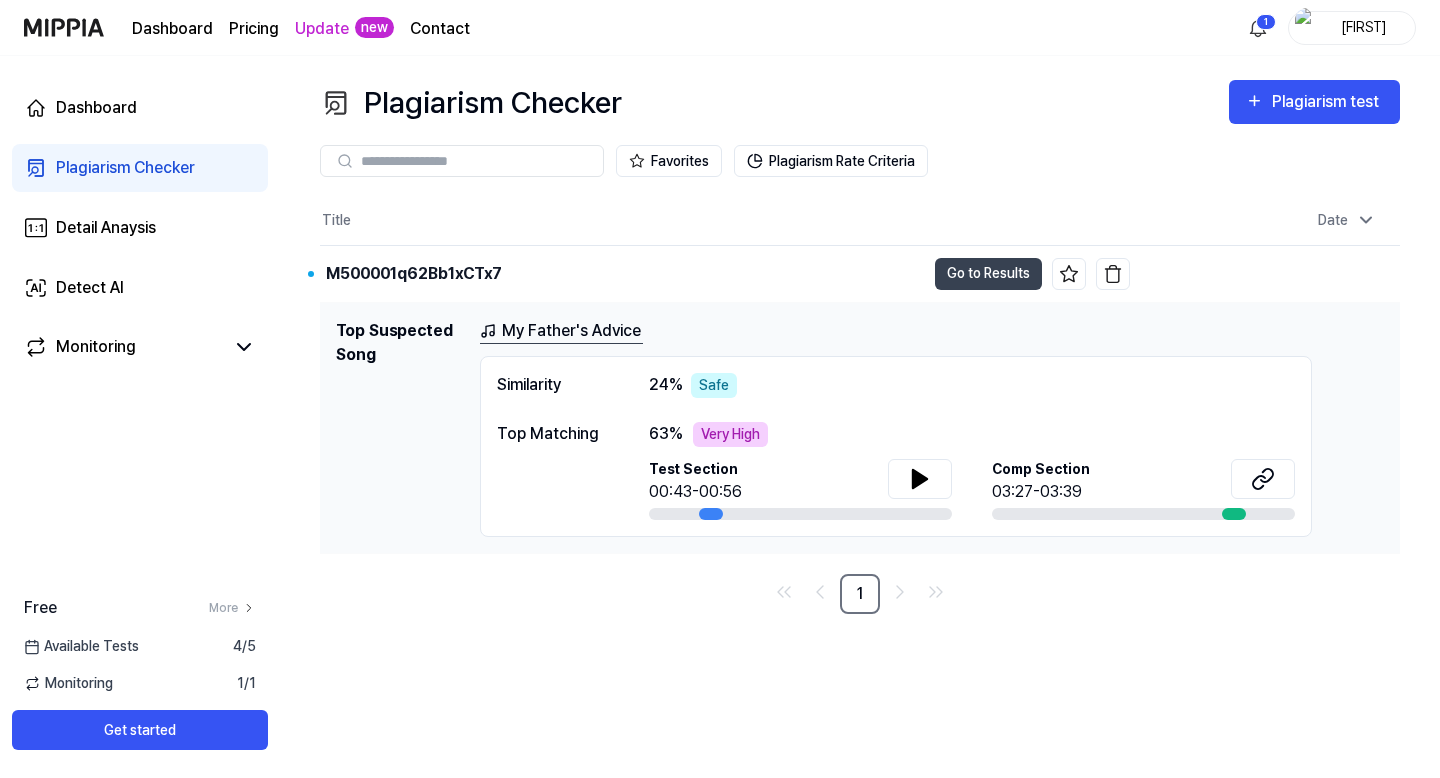 click on "My Father's Advice" at bounding box center (561, 331) 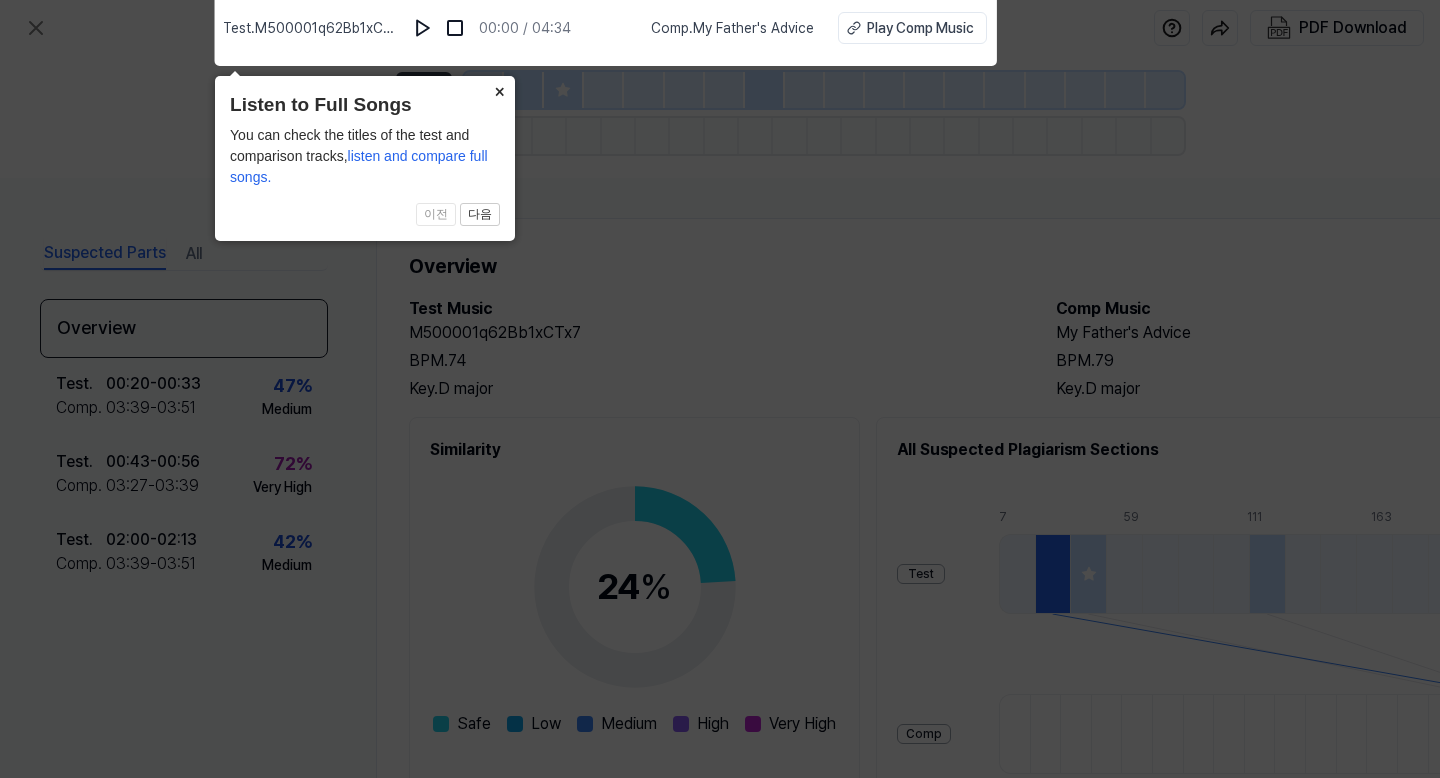 click on "×" at bounding box center (499, 90) 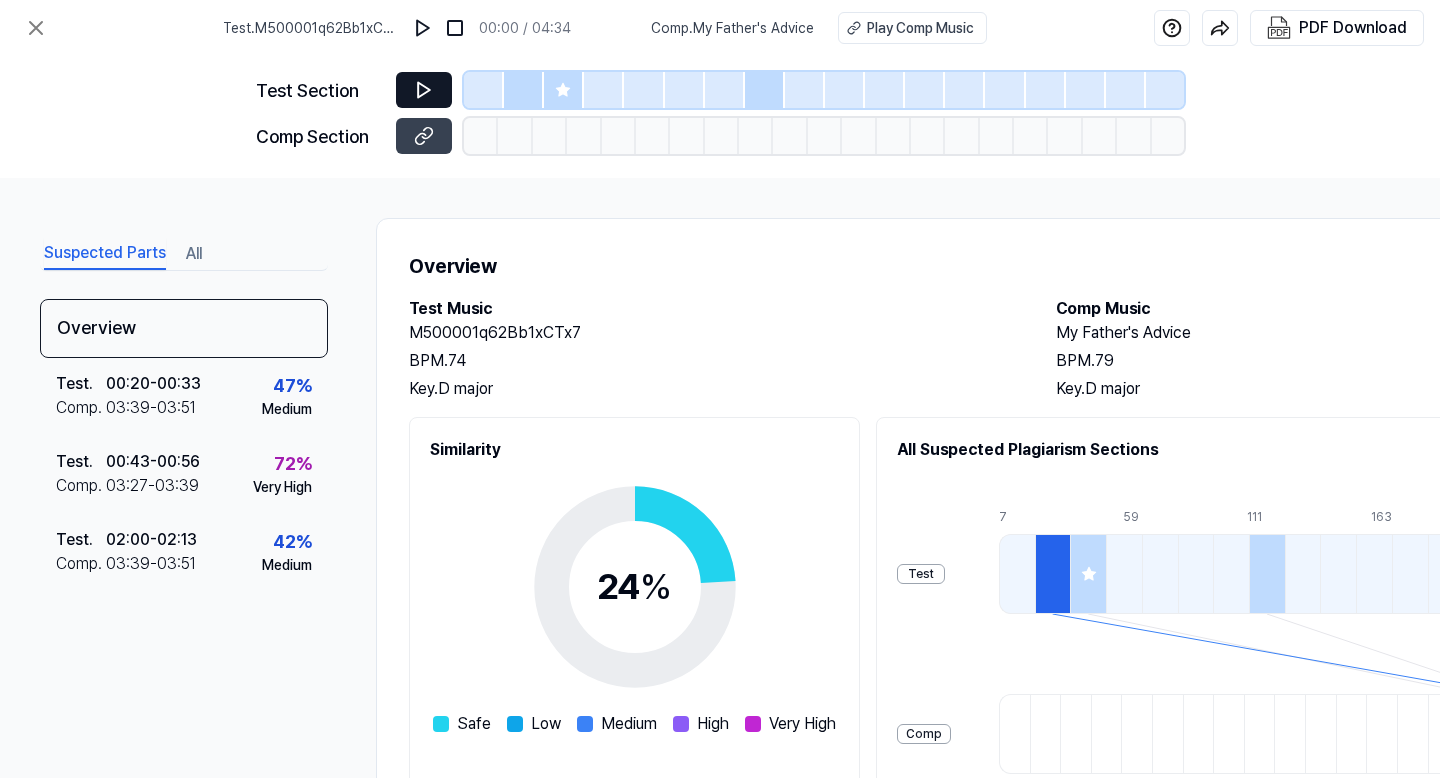 click 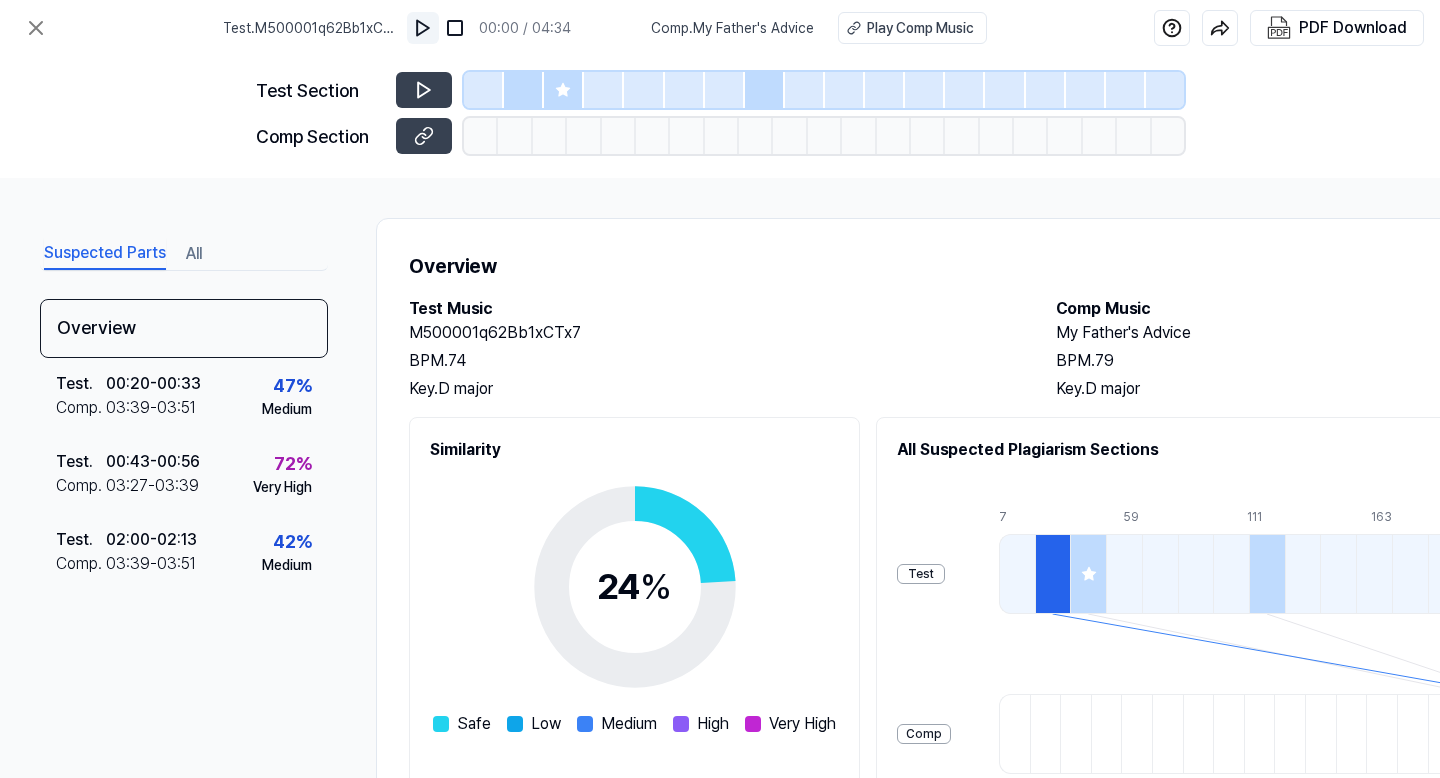 click at bounding box center [423, 28] 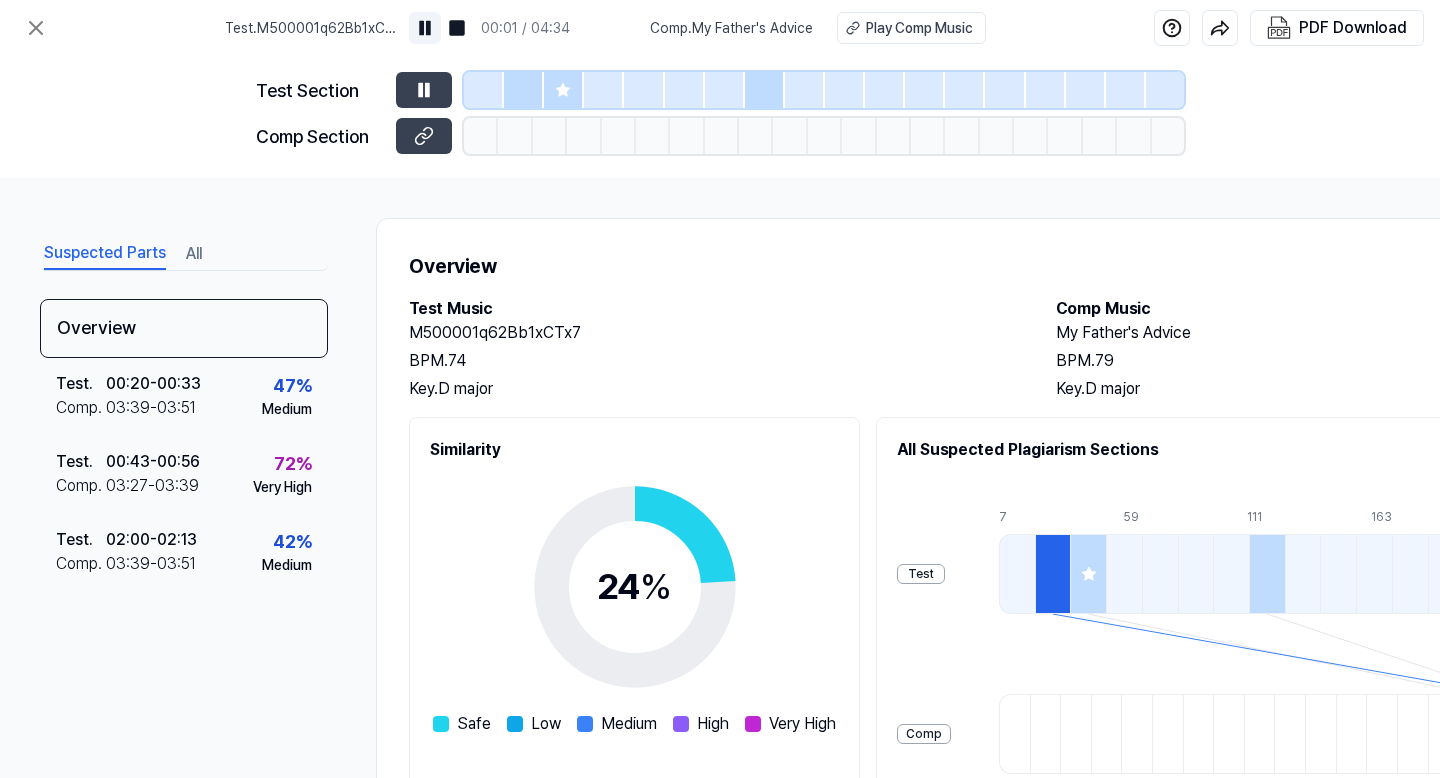click at bounding box center (425, 28) 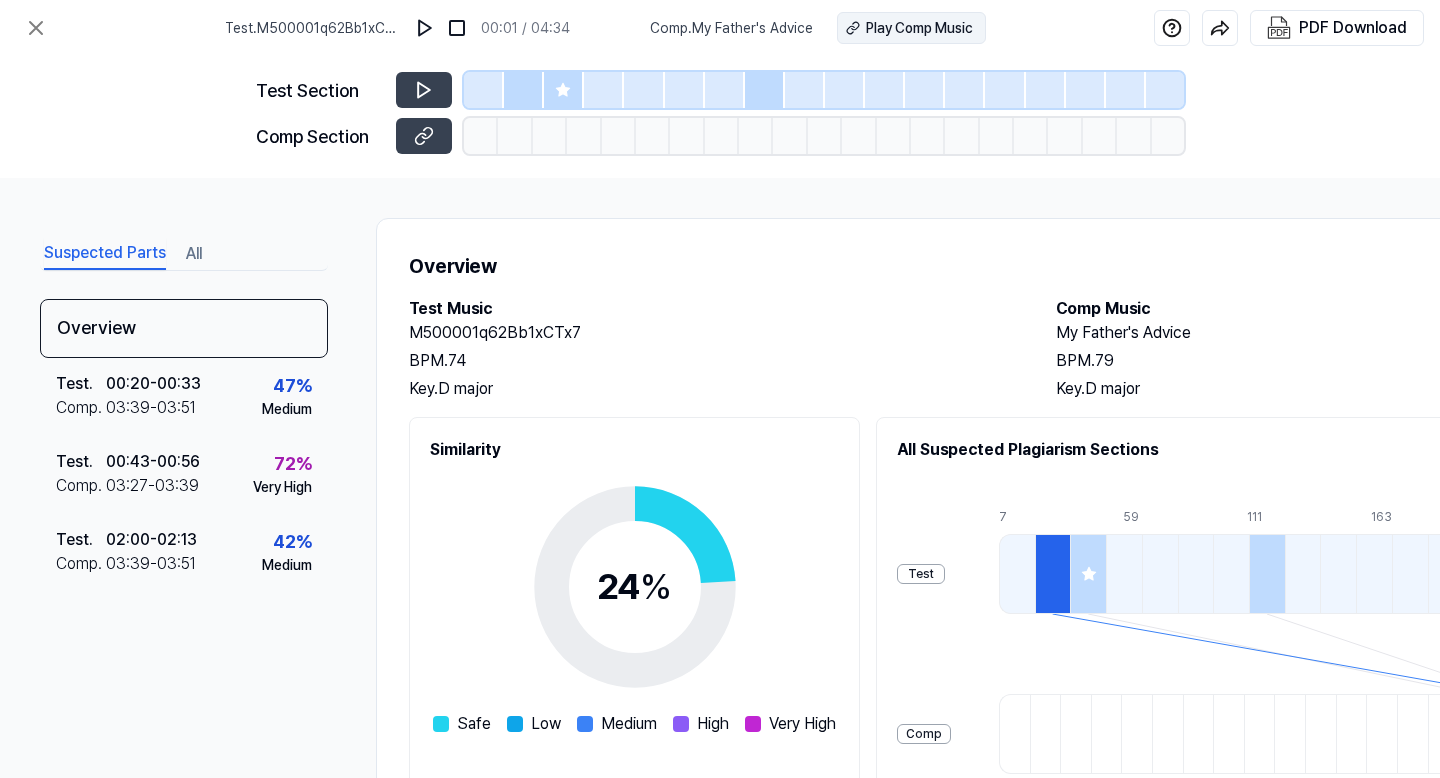 click on "Play Comp Music" at bounding box center [919, 28] 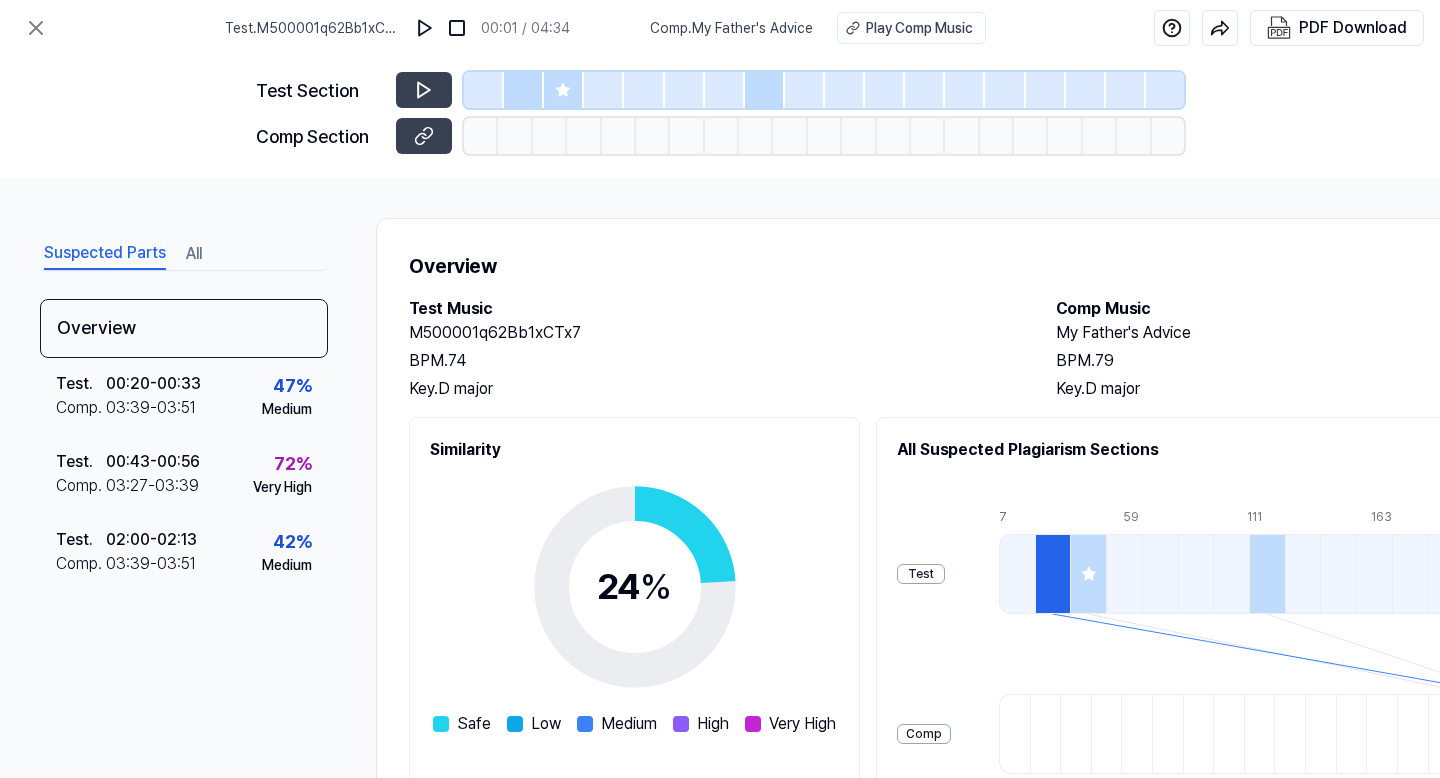 click on "Comp .  My Father's Advice" at bounding box center [731, 28] 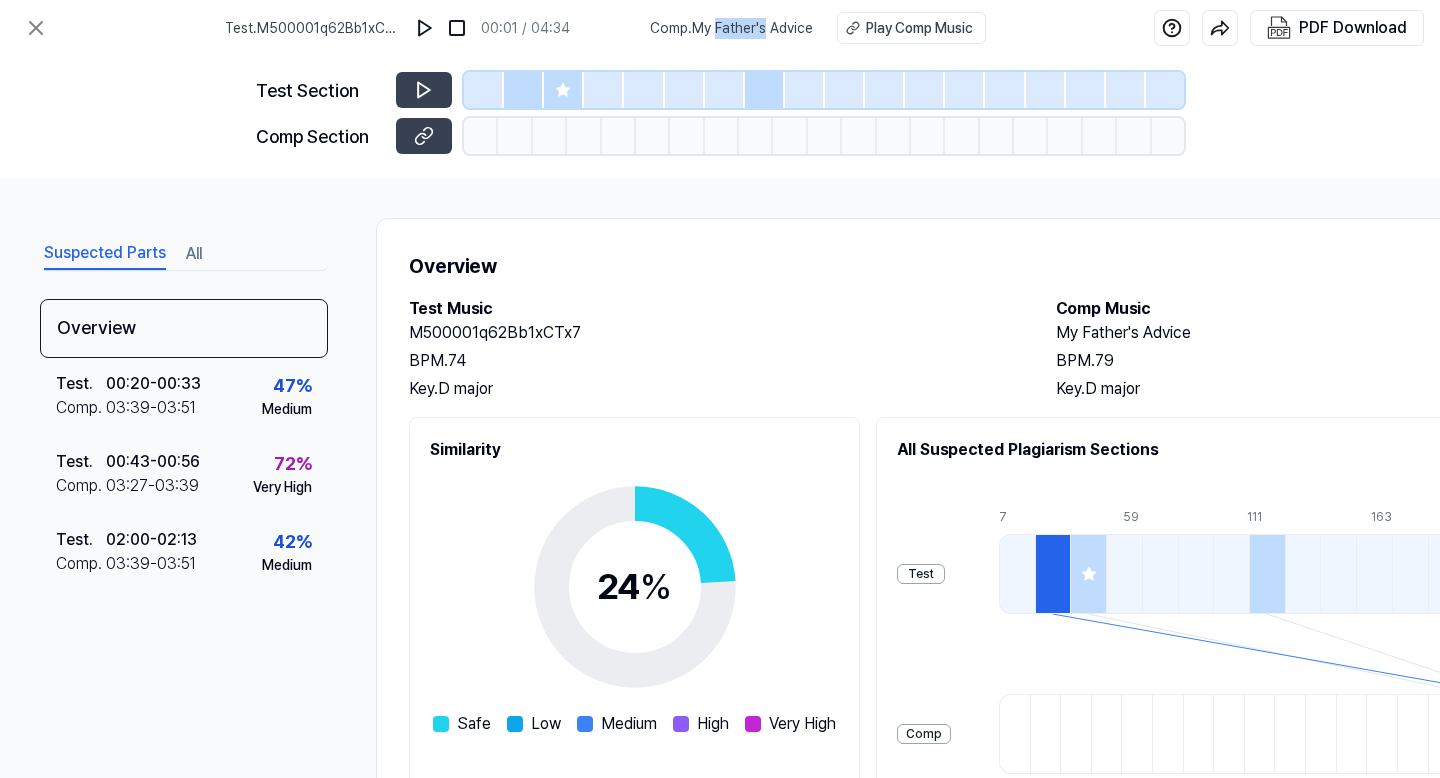 click on "Comp .  My Father's Advice" at bounding box center (731, 28) 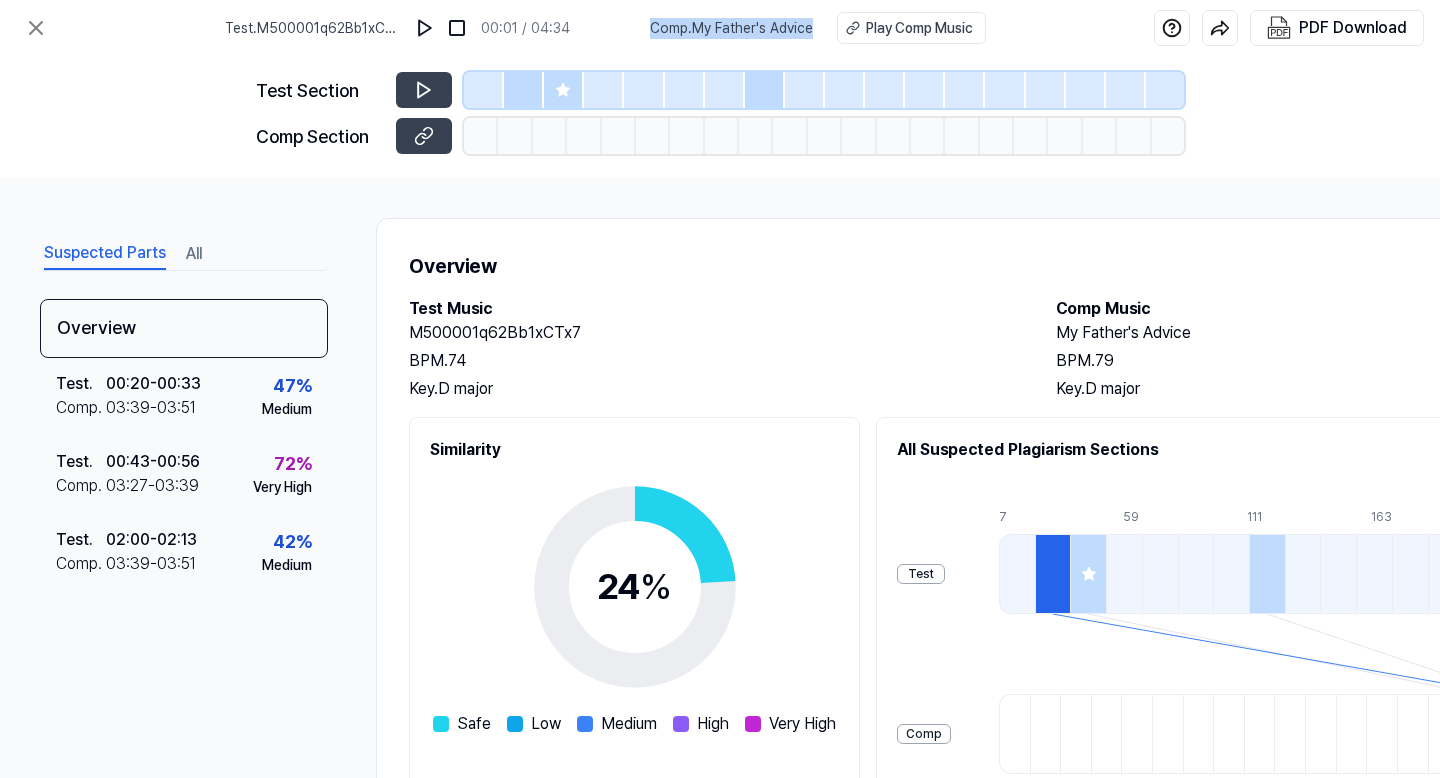 click on "Comp .  My Father's Advice" at bounding box center [731, 28] 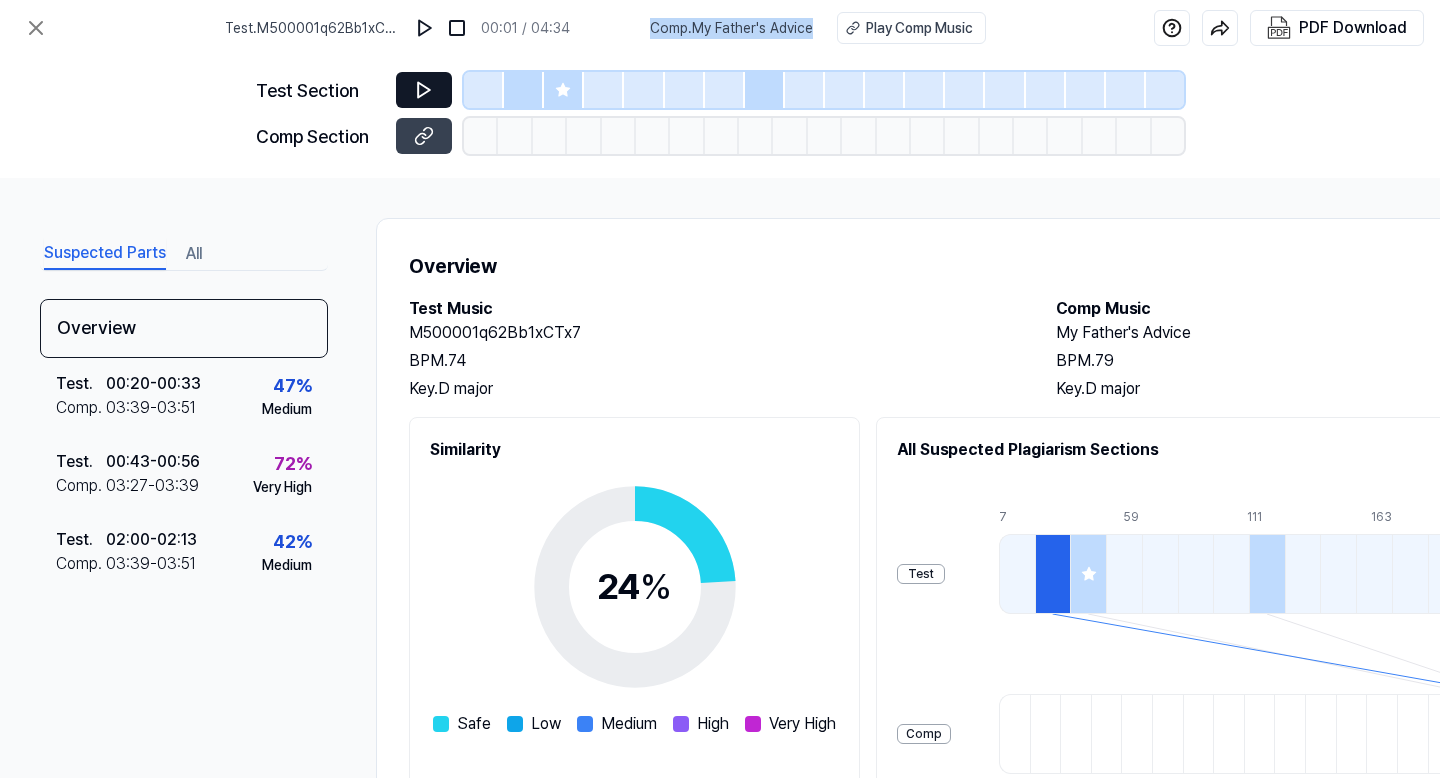 click at bounding box center (424, 90) 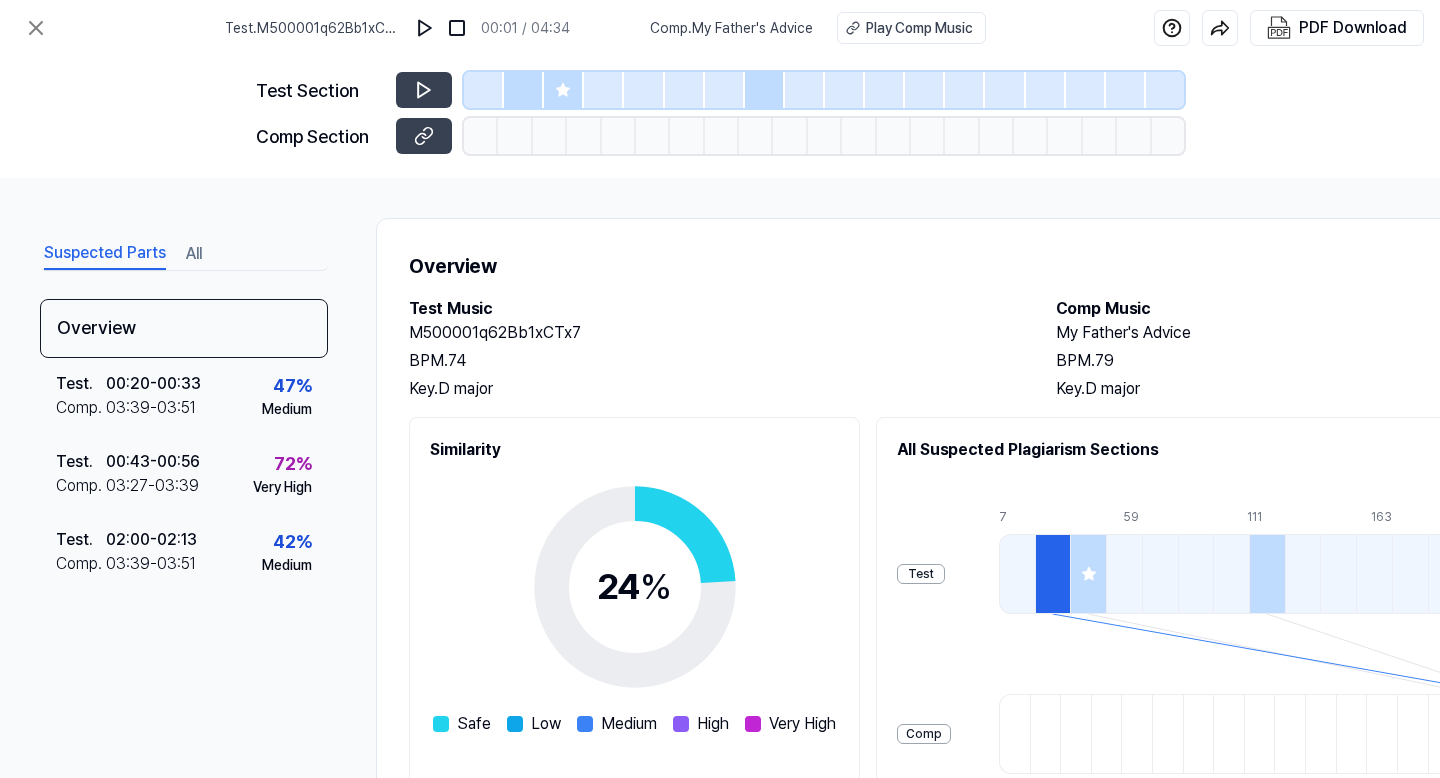 click on "Test Section Comp Section" at bounding box center [720, 117] 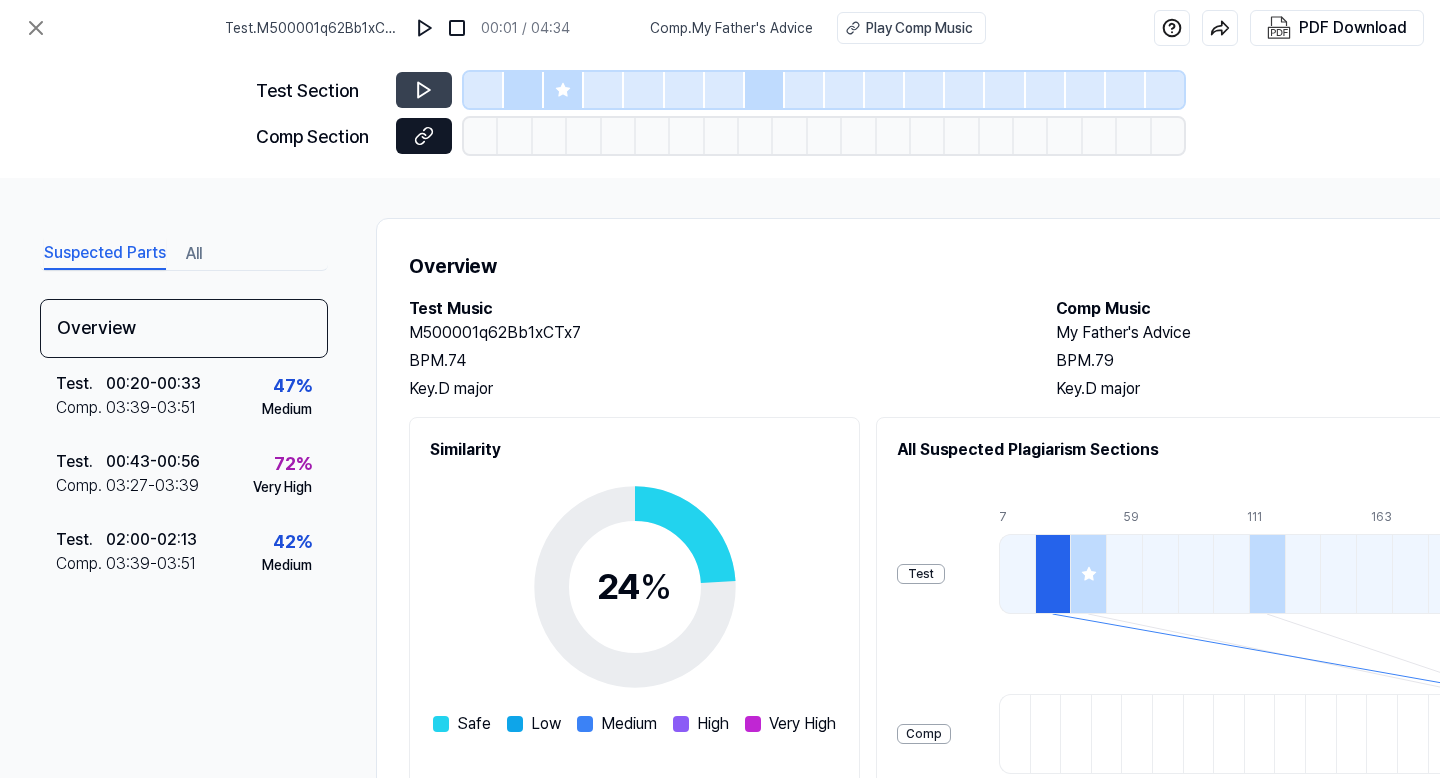 click 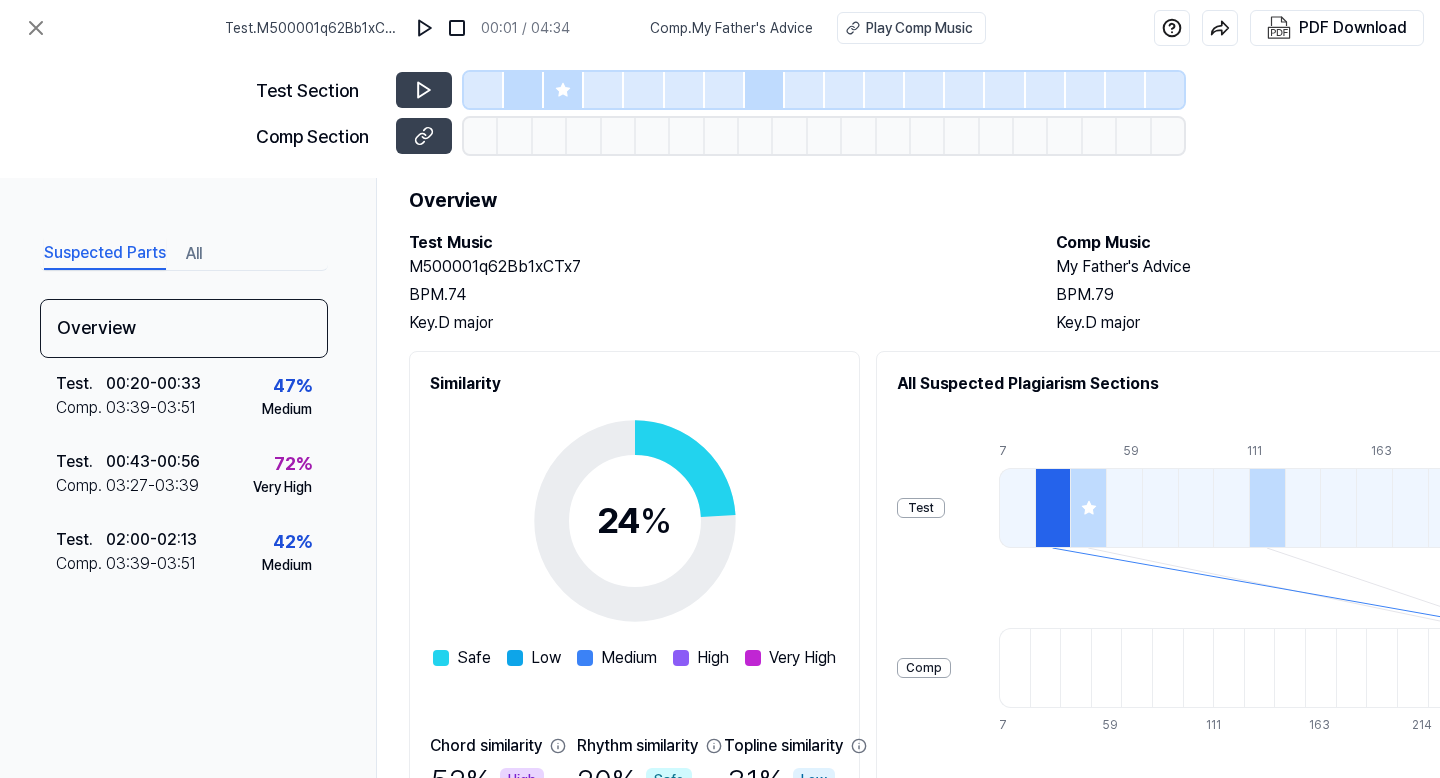 scroll, scrollTop: 54, scrollLeft: 0, axis: vertical 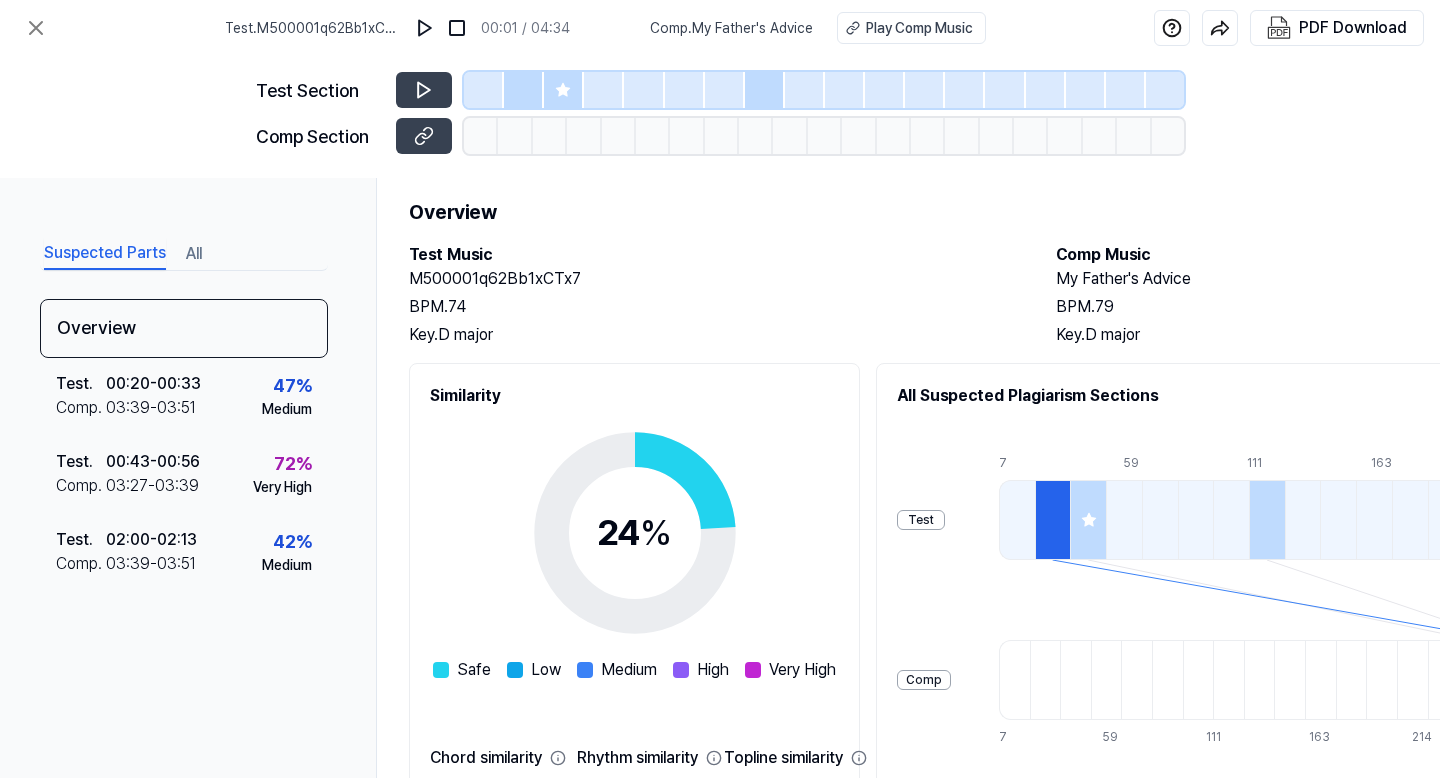click on "M500001q62Bb1xCTx7 BPM.  74 Key.  D major" at bounding box center [712, 307] 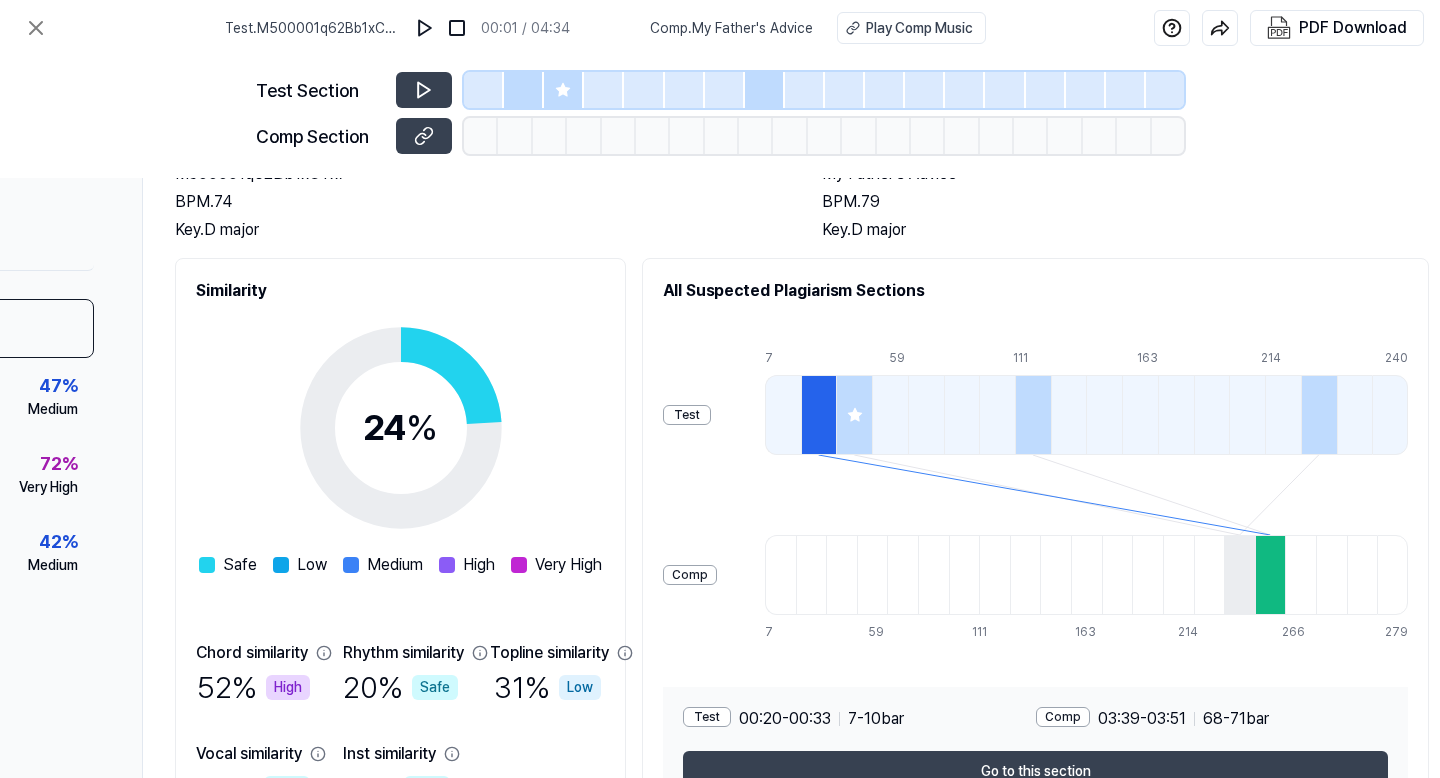 scroll, scrollTop: 159, scrollLeft: 304, axis: both 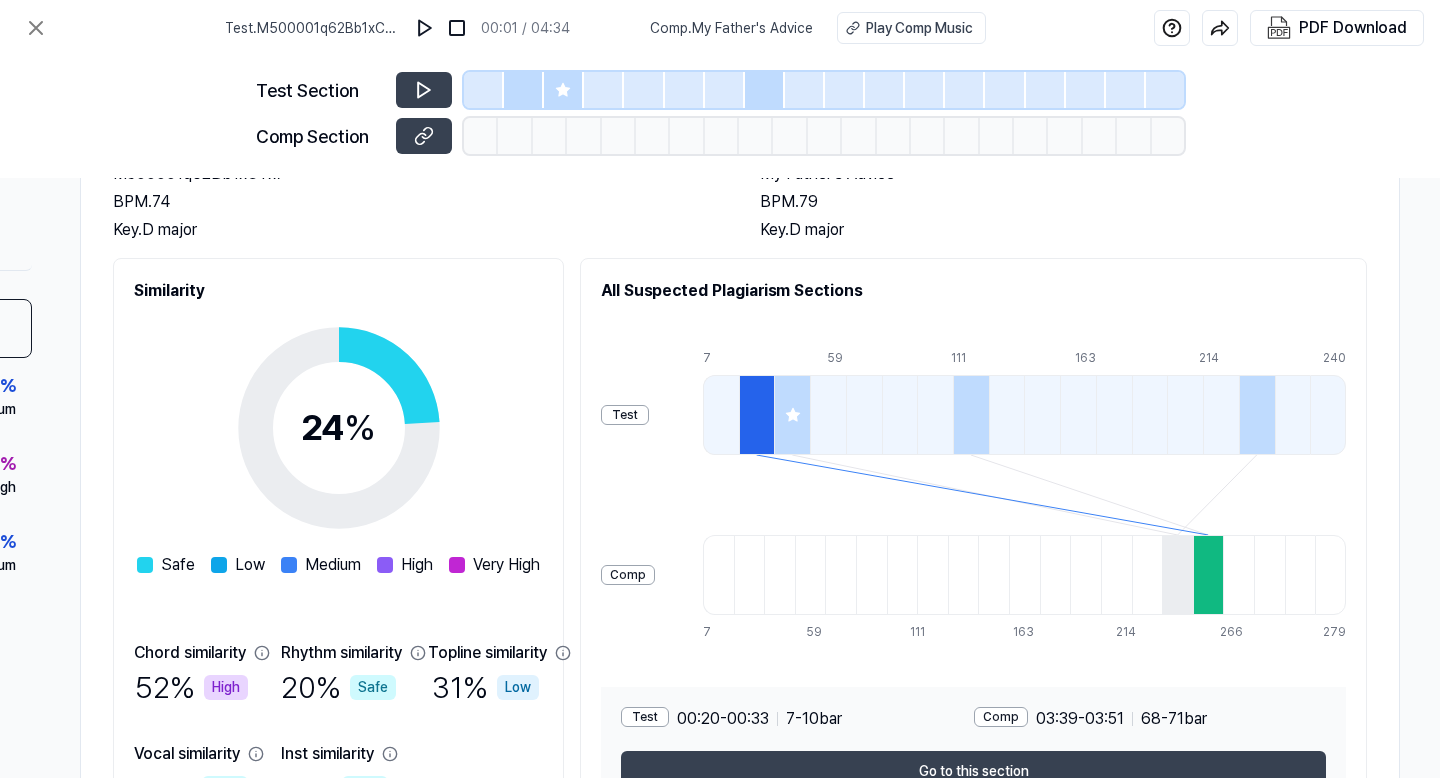 click at bounding box center (757, 415) 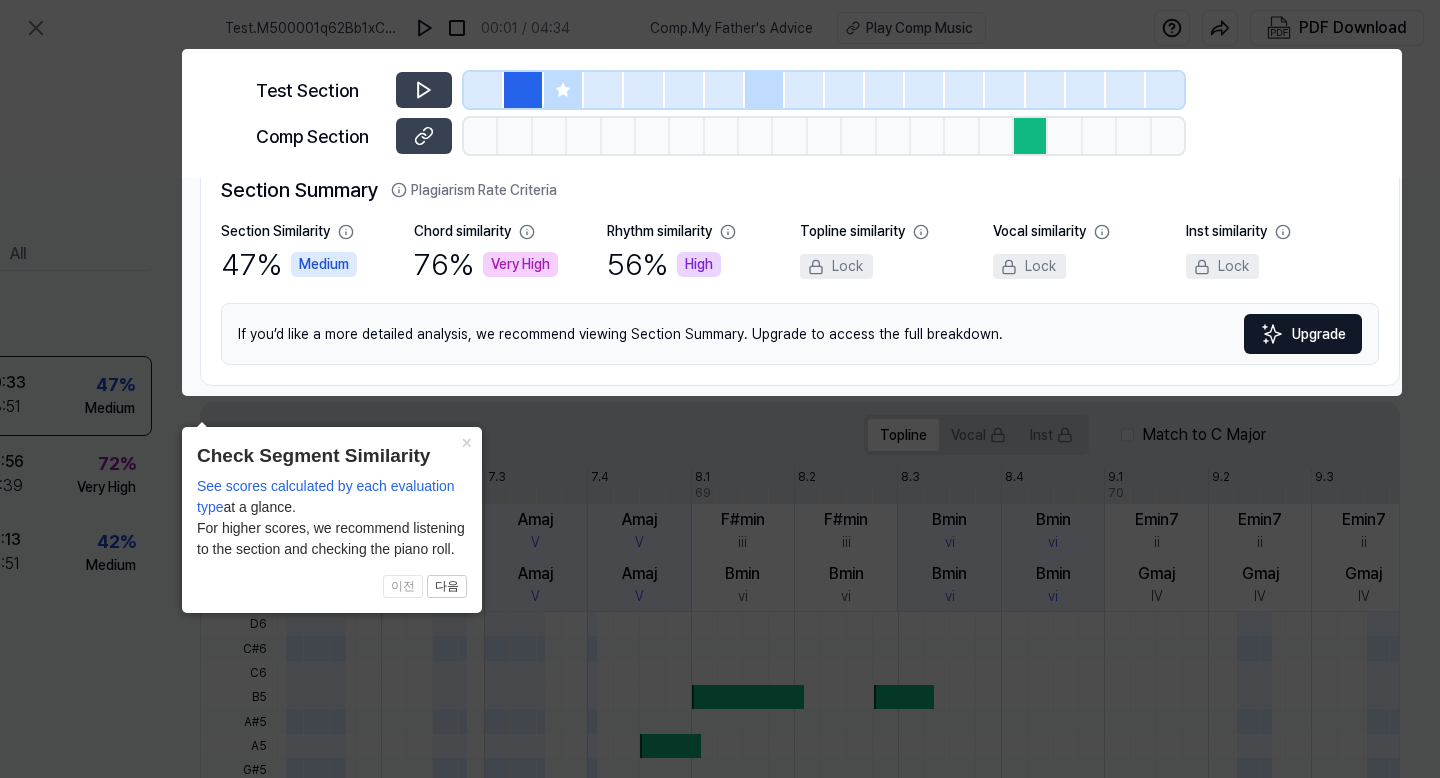 scroll, scrollTop: 159, scrollLeft: 184, axis: both 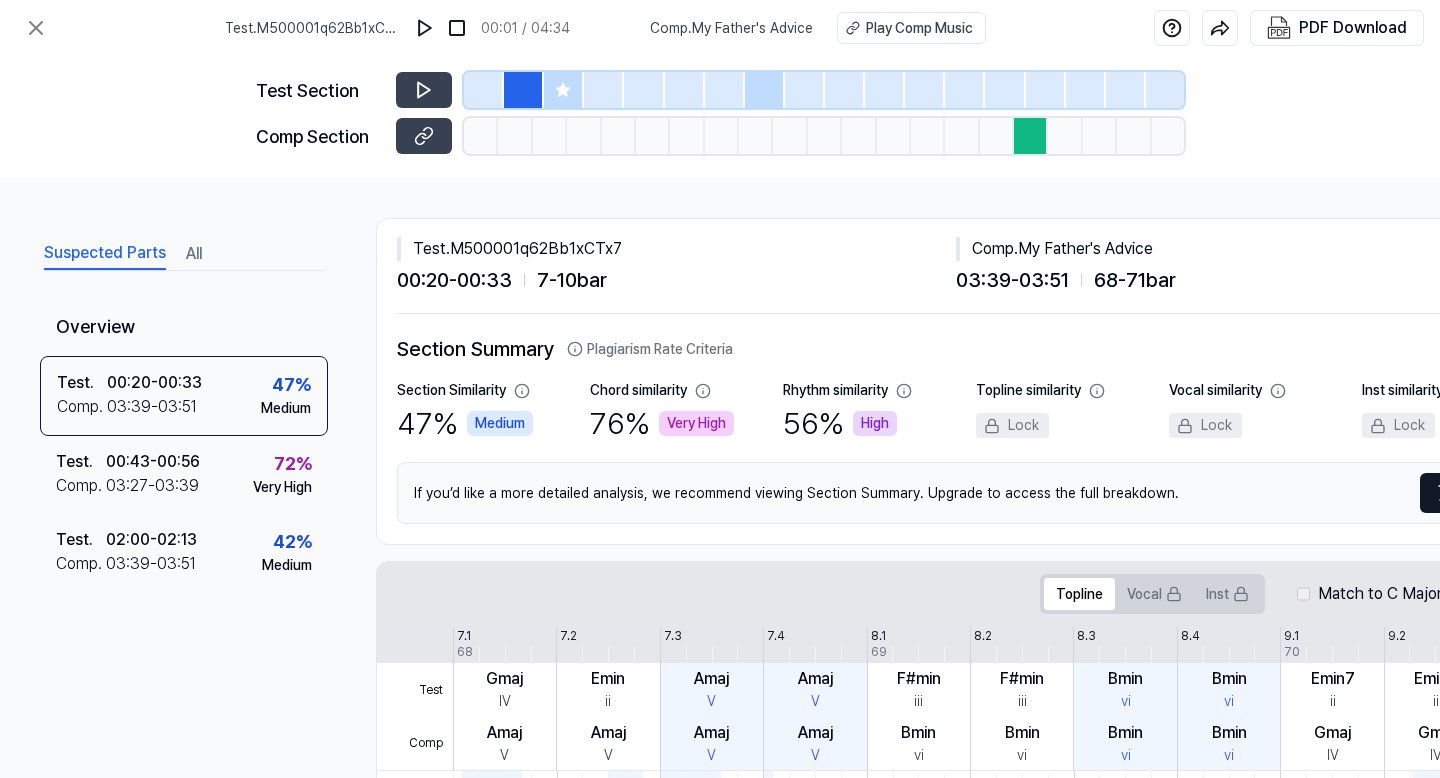 click on "Comp .  My Father's Advice" at bounding box center [731, 28] 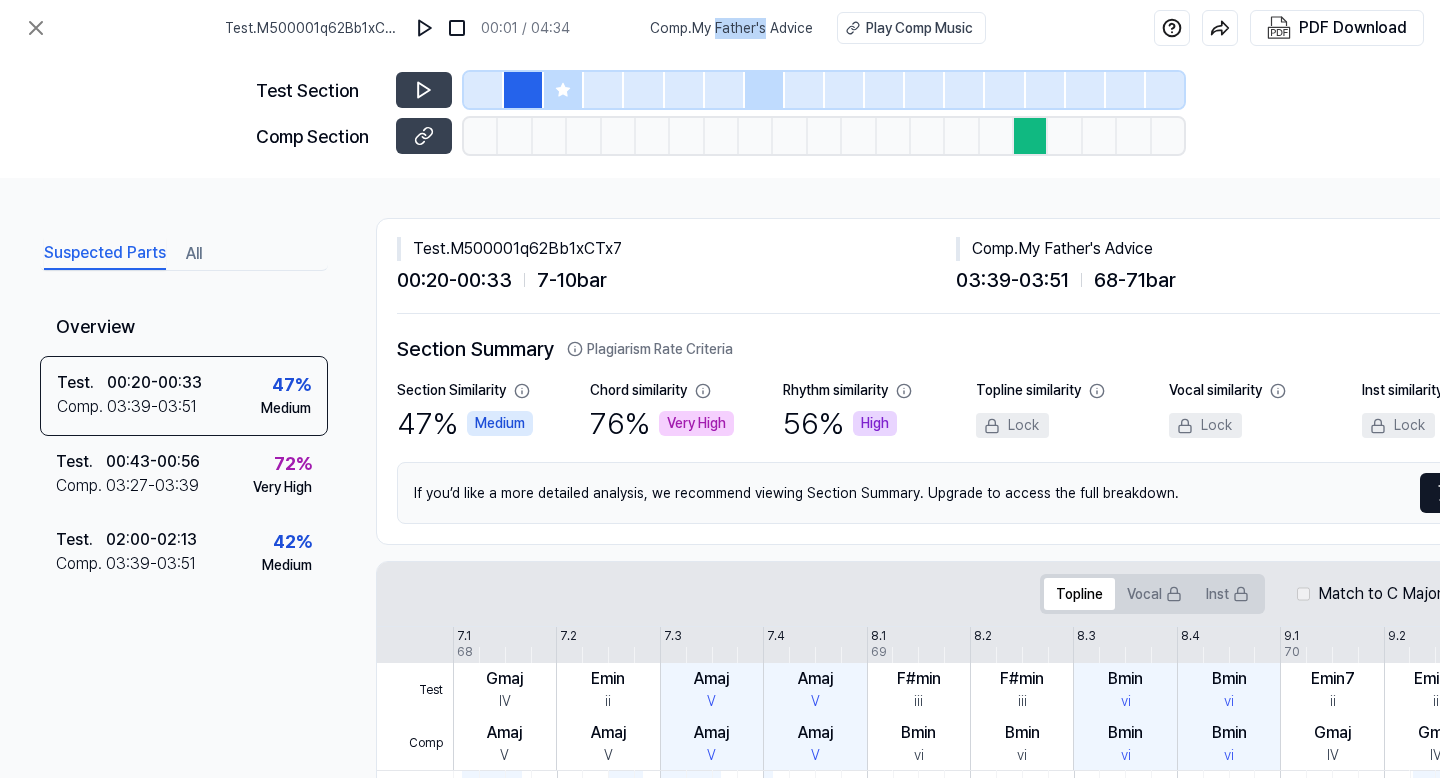 click on "Comp .  My Father's Advice" at bounding box center [731, 28] 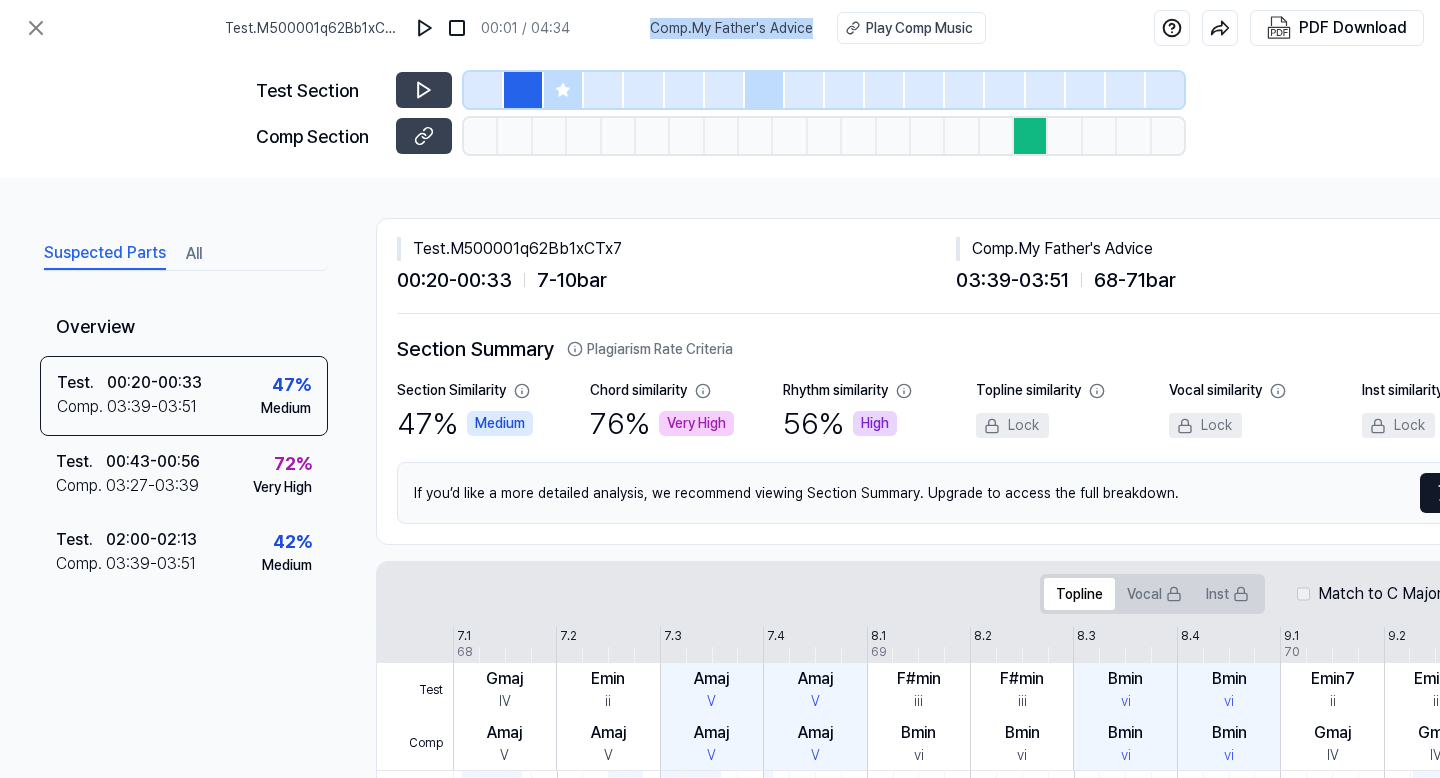 click on "Comp .  My Father's Advice" at bounding box center [731, 28] 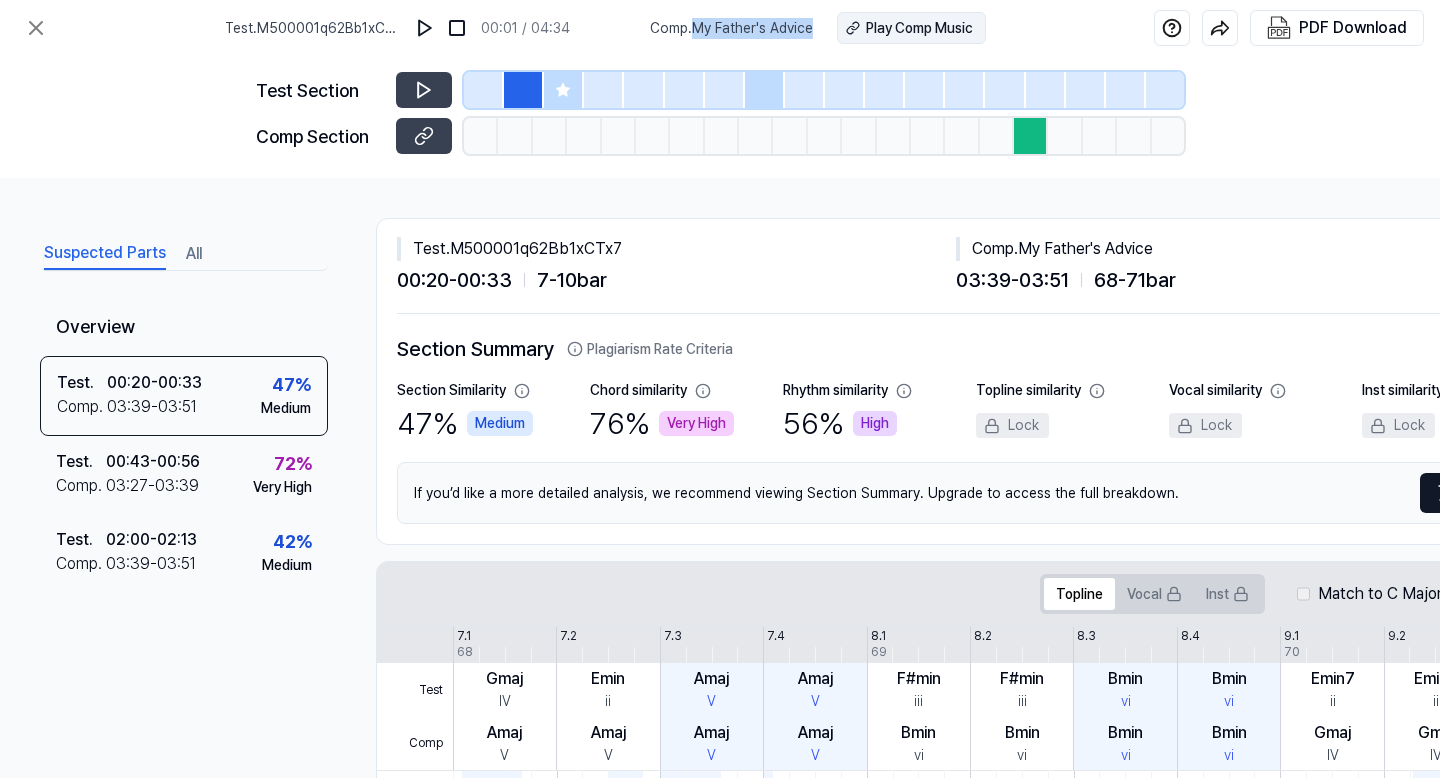 drag, startPoint x: 692, startPoint y: 26, endPoint x: 837, endPoint y: 26, distance: 145 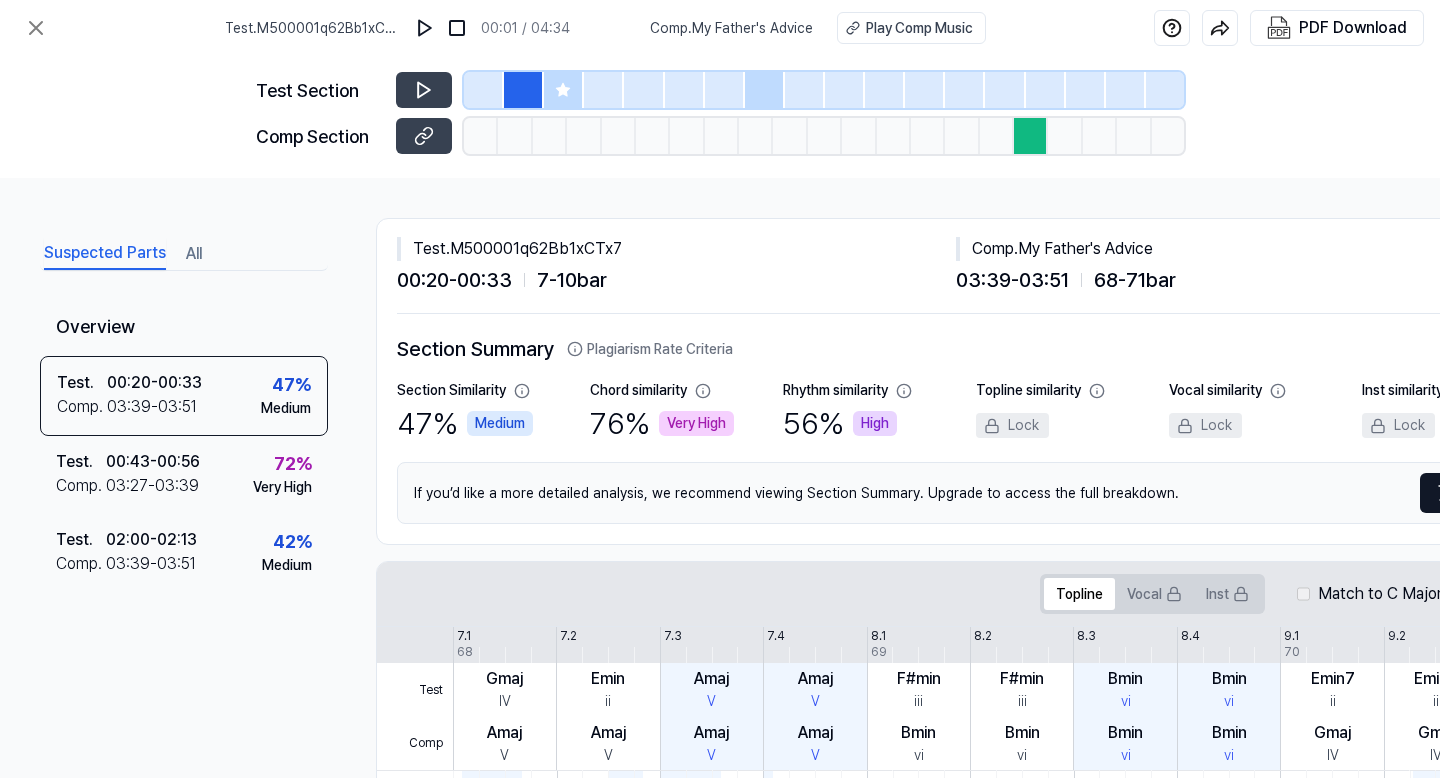 click at bounding box center [564, 90] 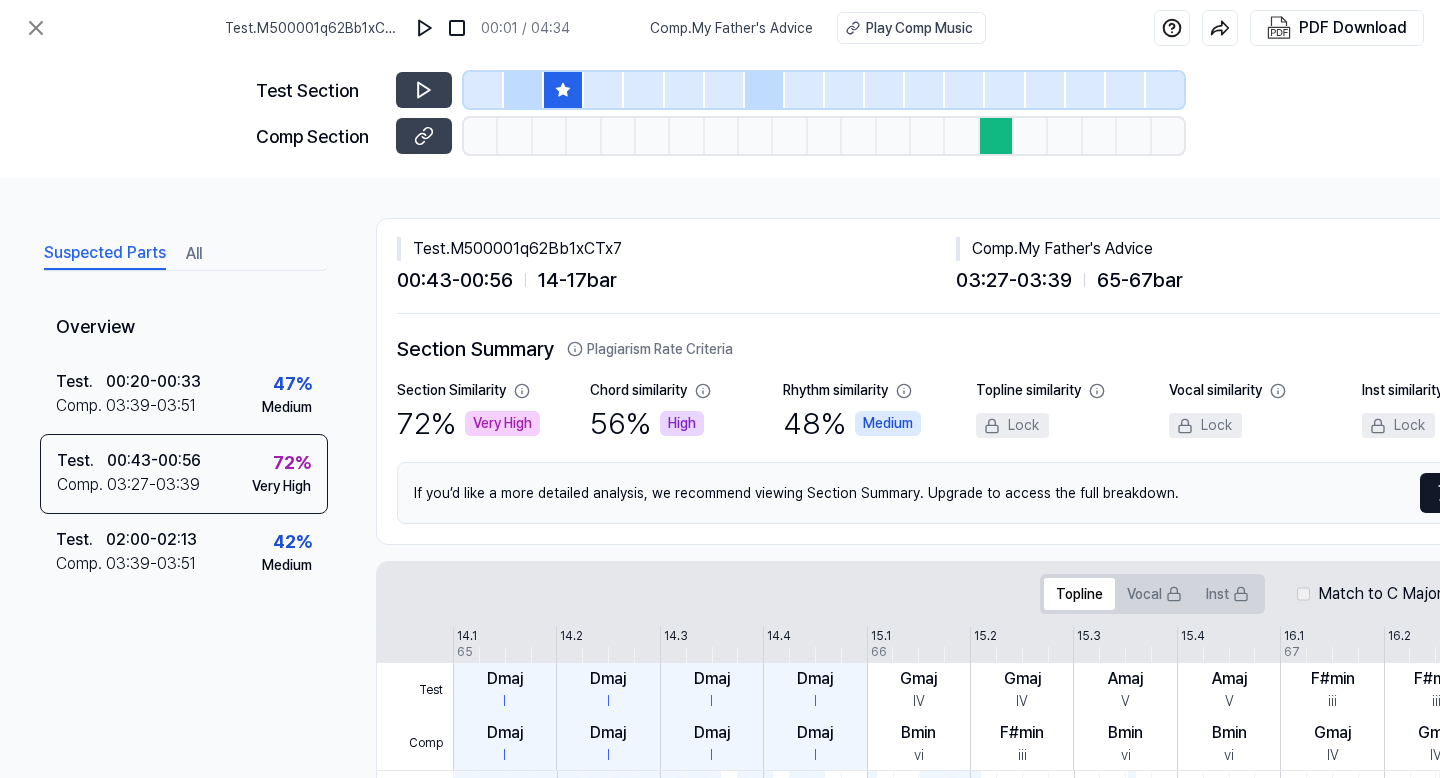 click at bounding box center [524, 90] 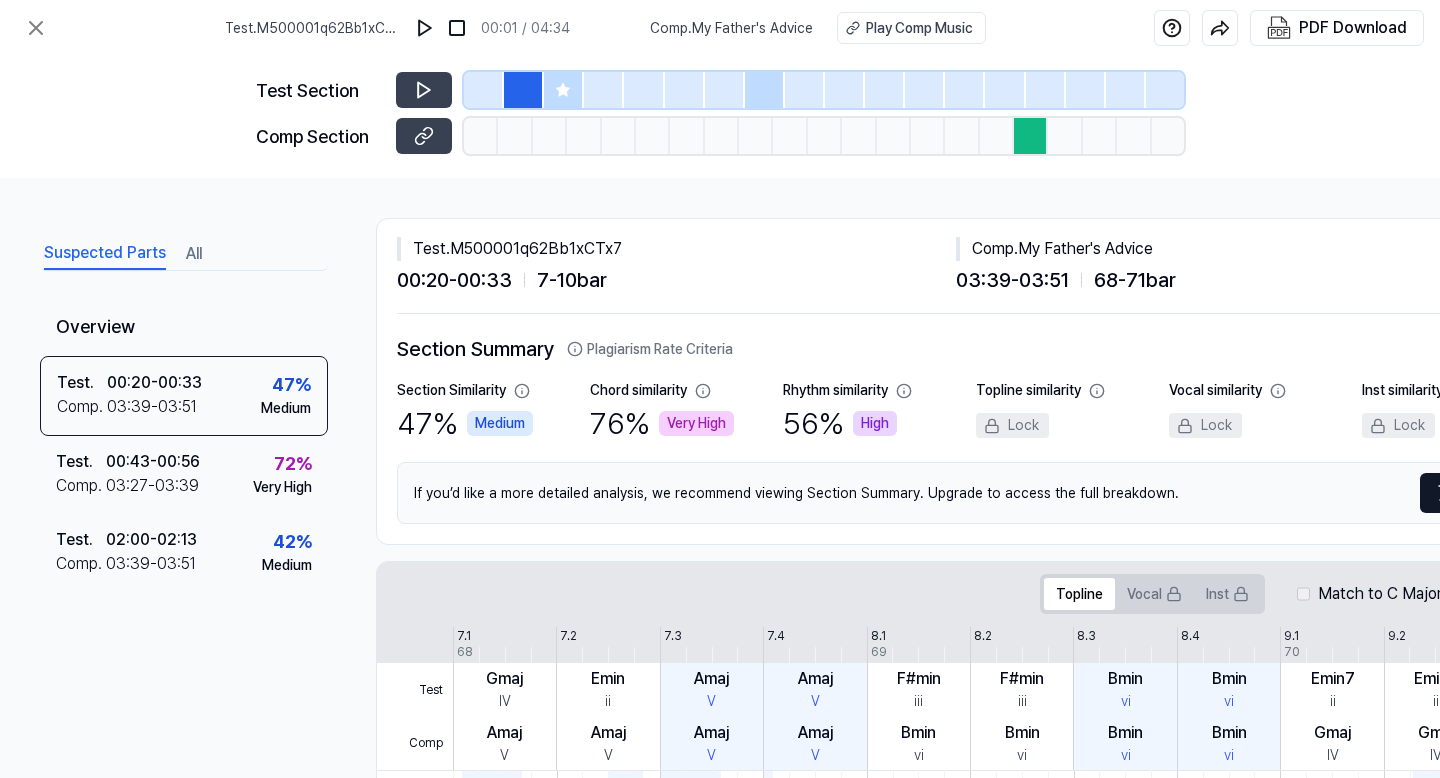 click 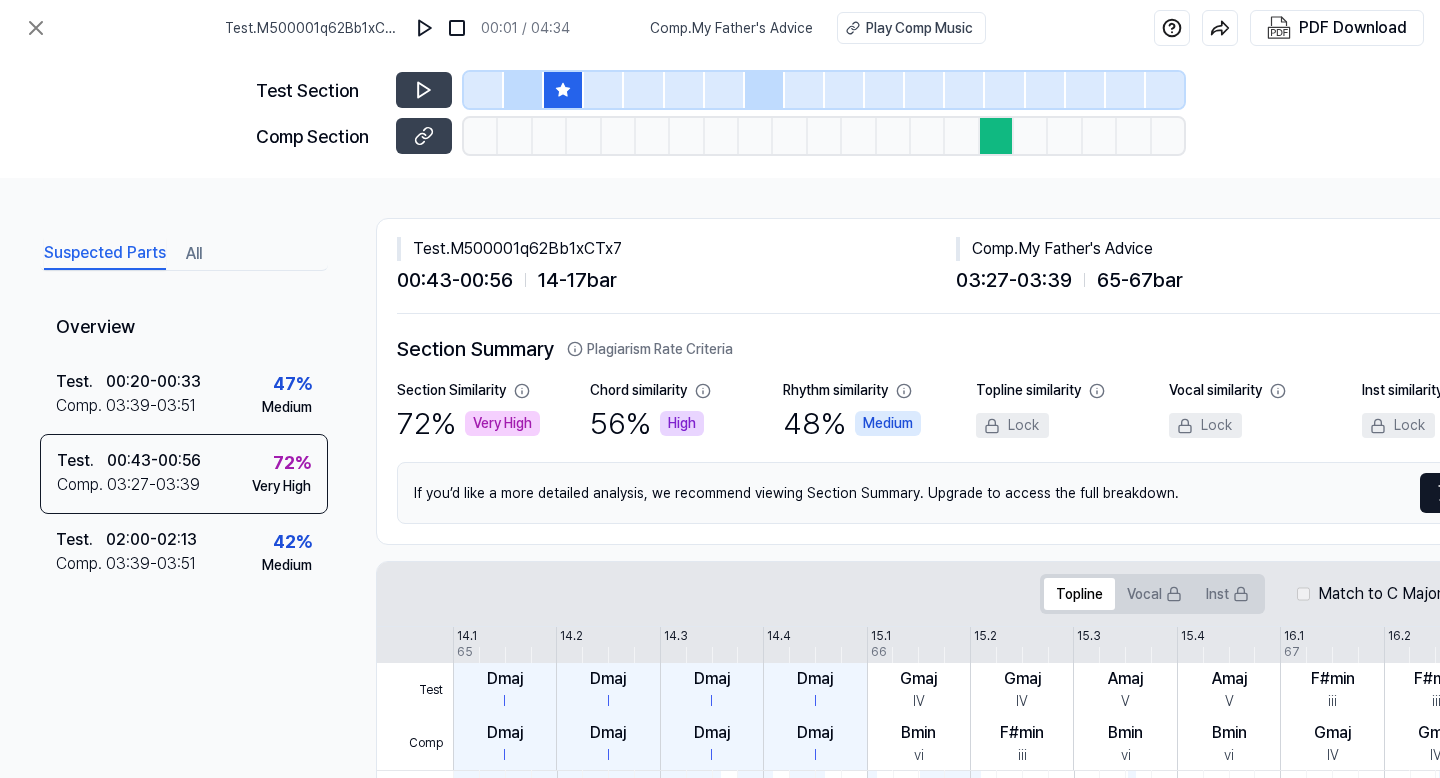 click at bounding box center (524, 90) 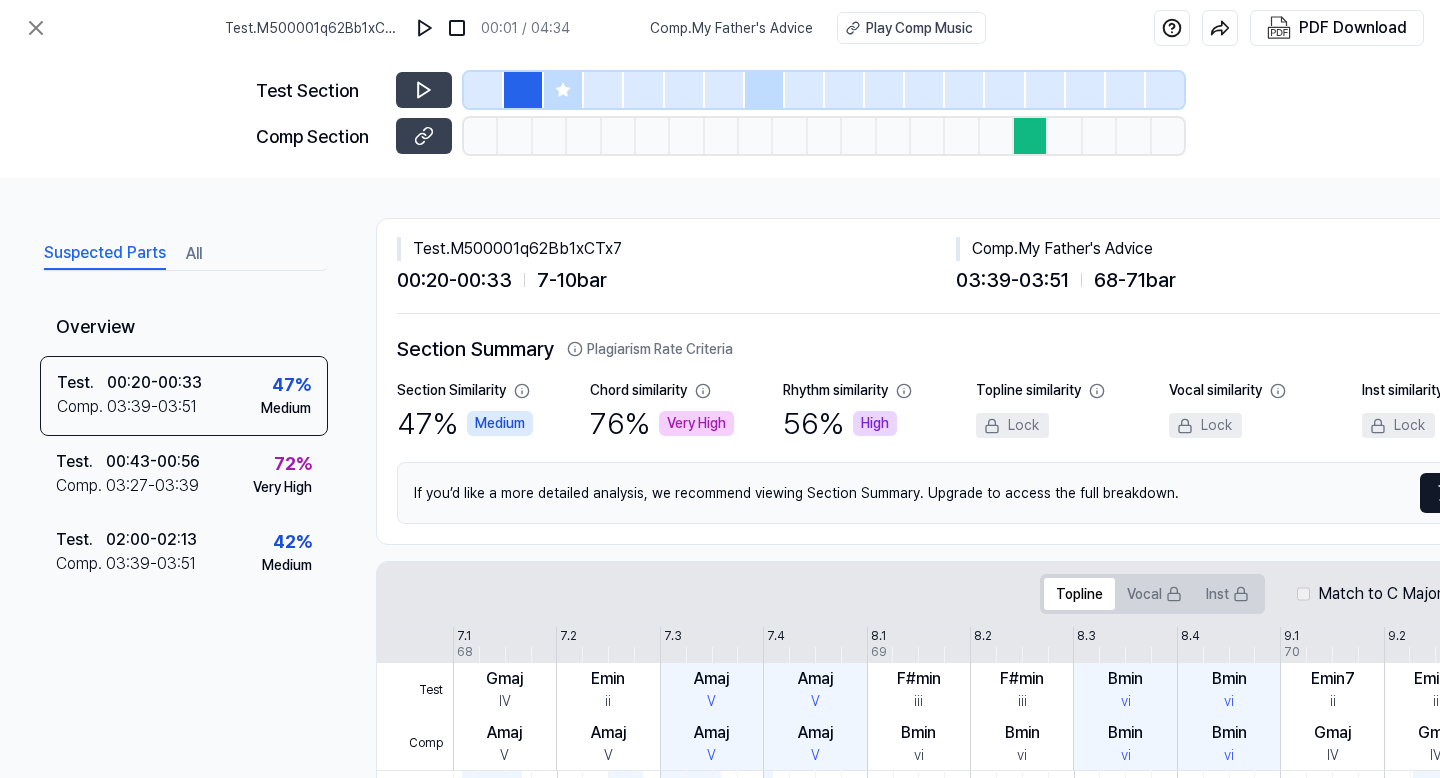 click 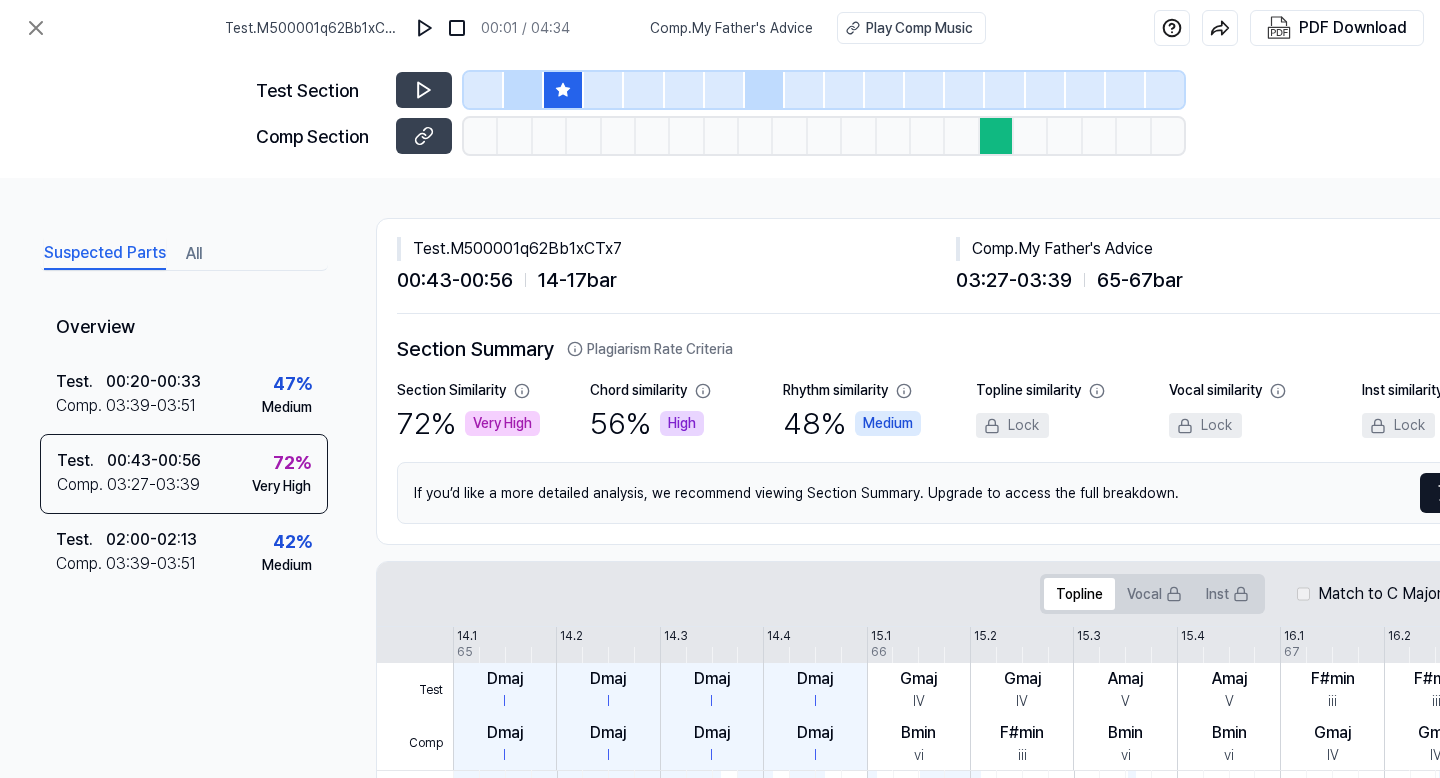 click on "Suspected Parts All Overview Test . 00:20 - 00:33 Comp . 03:39 - 03:51 47 % Medium Test . 00:43 - 00:56 Comp . 03:27 - 03:39 72 % Very High Test . 02:00 - 02:13 Comp . 03:39 - 03:51 42 % Medium Test .  M500001q62Bb1xCTx7 00:43 - 00:56 14 - 17 bar Comp .  My Father's Advice 03:27 - 03:39 65 - 67 bar Section Summary Plagiarism Rate Criteria Section Similarity 72 % Very High   Chord similarity 56 % High   Rhythm similarity 48 % Medium   Topline similarity Lock Vocal similarity Lock Inst similarity Lock If you’d like a more detailed analysis, we recommend viewing Section Summary. Upgrade to access the full breakdown. Upgrade Topline Vocal Inst Match to C Major Test Comp 14.1 14.2 14.3 14.4 15.1 15.2 15.3 15.4 16.1 16.2 16.3 16.4 17.1 17.2 17.3 17.4 18.1 65 66 67 68 69 Dmaj I Dmaj I Dmaj I Dmaj I Dmaj I Dmaj I Dmaj I Dmaj I Gmaj IV Bmin vi Gmaj IV F#min iii Amaj V Bmin vi Amaj V Bmin vi F#min iii Gmaj IV F#min iii Gmaj IV Bmin vi Gmaj IV Bmin vi Gmaj IV Emin ii Dmaj I Emin ii Dmaj I Emin ii Dmaj I Emin ii Dmaj I" at bounding box center (720, 478) 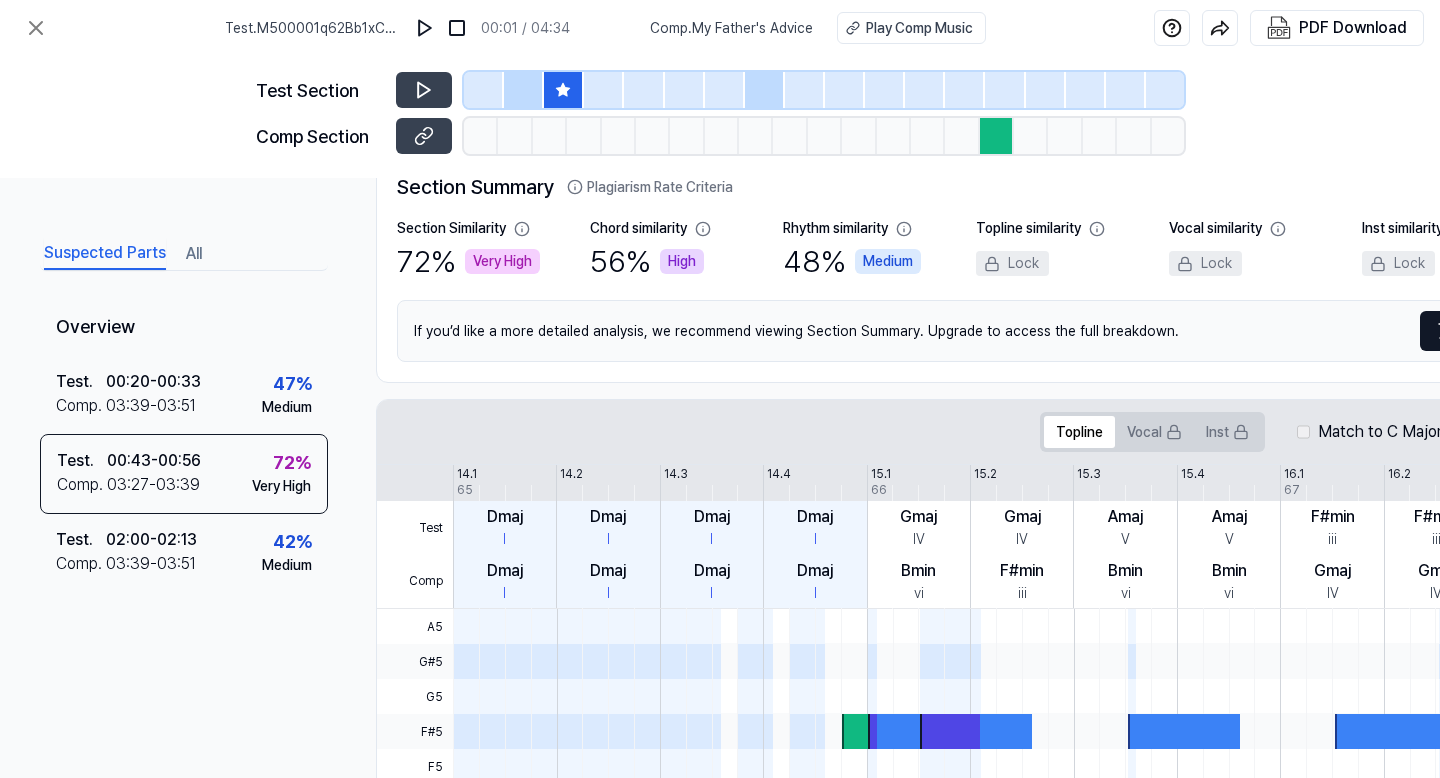 scroll, scrollTop: 61, scrollLeft: 0, axis: vertical 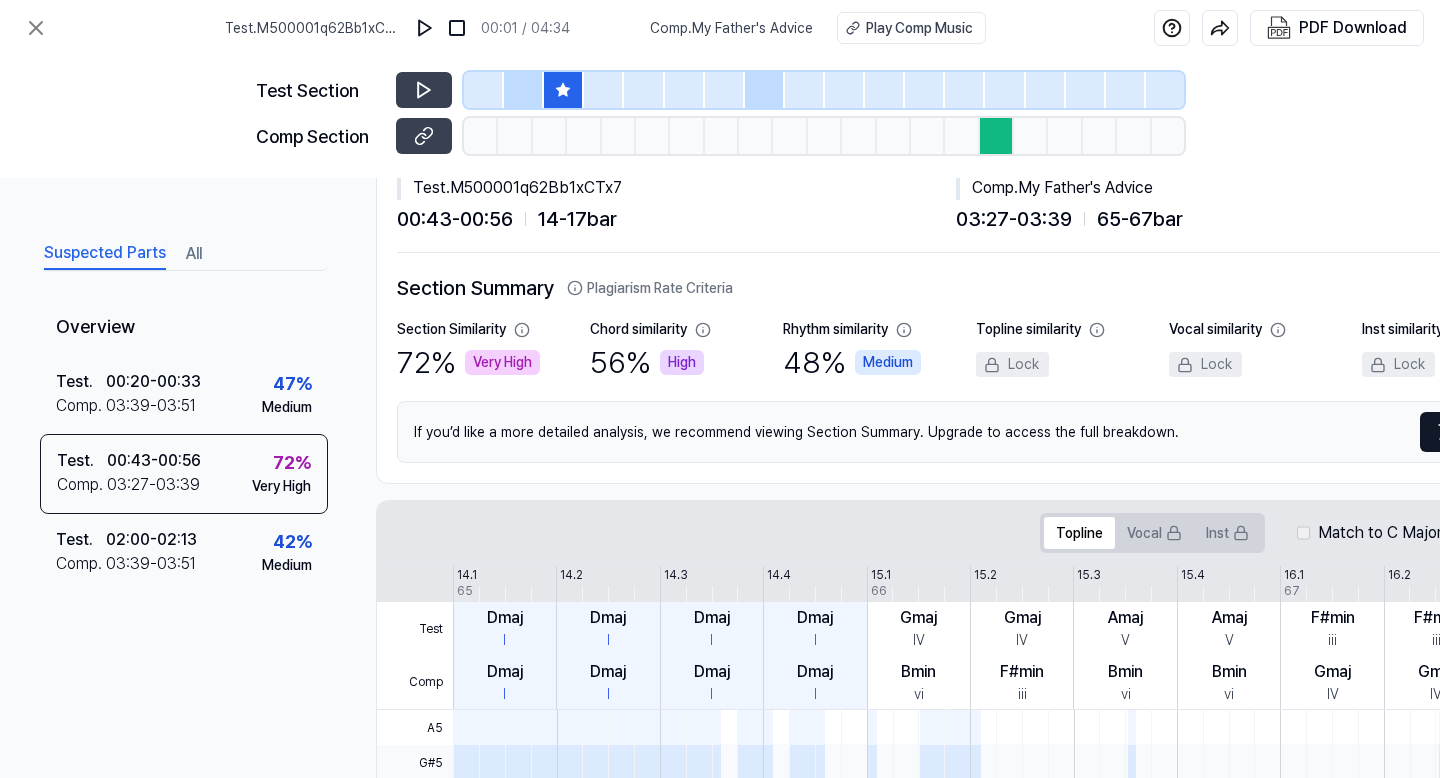 click on "Suspected Parts All Overview Test . 00:20 - 00:33 Comp . 03:39 - 03:51 47 % Medium Test . 00:43 - 00:56 Comp . 03:27 - 03:39 72 % Very High Test . 02:00 - 02:13 Comp . 03:39 - 03:51 42 % Medium Test .  M500001q62Bb1xCTx7 00:43 - 00:56 14 - 17 bar Comp .  My Father's Advice 03:27 - 03:39 65 - 67 bar Section Summary Plagiarism Rate Criteria Section Similarity 72 % Very High   Chord similarity 56 % High   Rhythm similarity 48 % Medium   Topline similarity Lock Vocal similarity Lock Inst similarity Lock If you’d like a more detailed analysis, we recommend viewing Section Summary. Upgrade to access the full breakdown. Upgrade Topline Vocal Inst Match to C Major Test Comp 14.1 14.2 14.3 14.4 15.1 15.2 15.3 15.4 16.1 16.2 16.3 16.4 17.1 17.2 17.3 17.4 18.1 65 66 67 68 69 Dmaj I Dmaj I Dmaj I Dmaj I Dmaj I Dmaj I Dmaj I Dmaj I Gmaj IV Bmin vi Gmaj IV F#min iii Amaj V Bmin vi Amaj V Bmin vi F#min iii Gmaj IV F#min iii Gmaj IV Bmin vi Gmaj IV Bmin vi Gmaj IV Emin ii Dmaj I Emin ii Dmaj I Emin ii Dmaj I Emin ii Dmaj I" at bounding box center [720, 478] 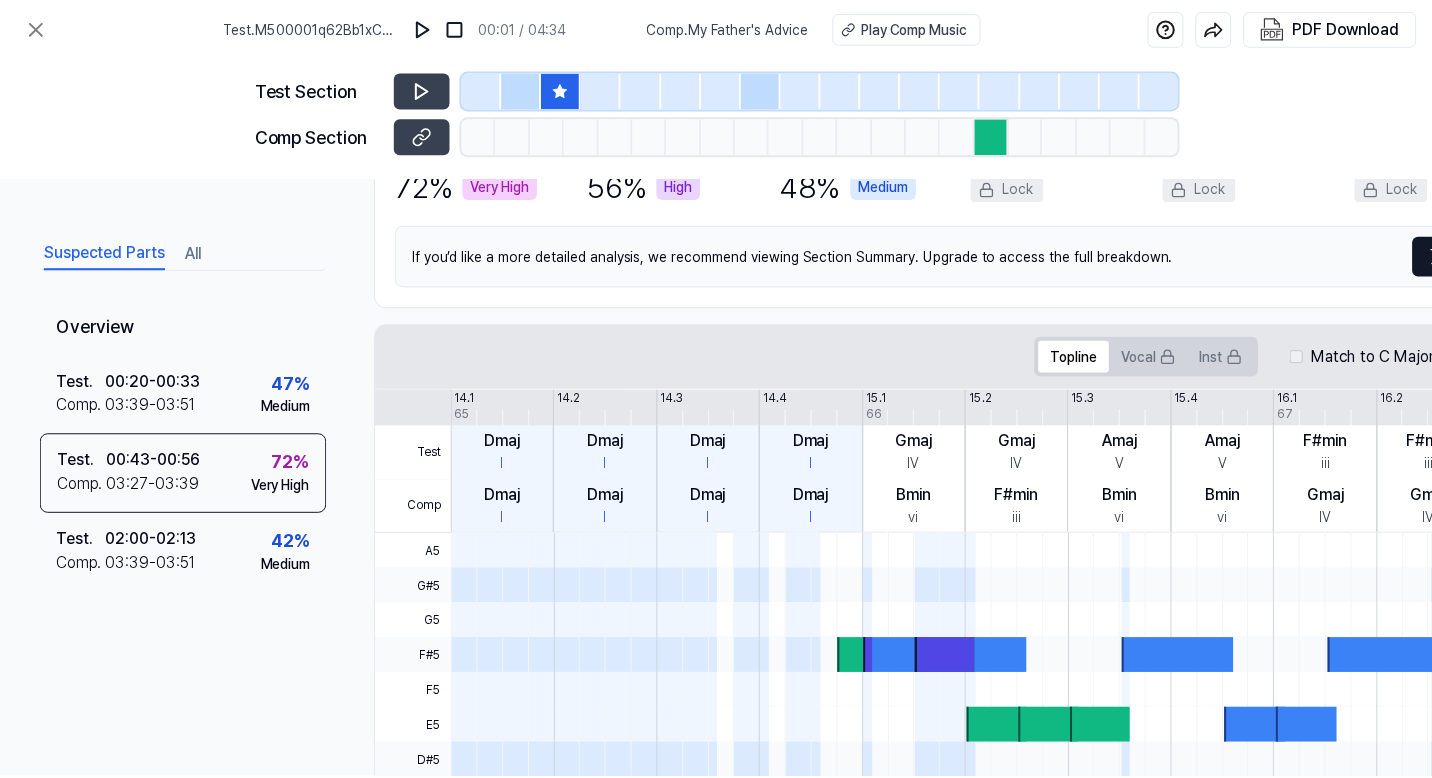 scroll, scrollTop: 0, scrollLeft: 0, axis: both 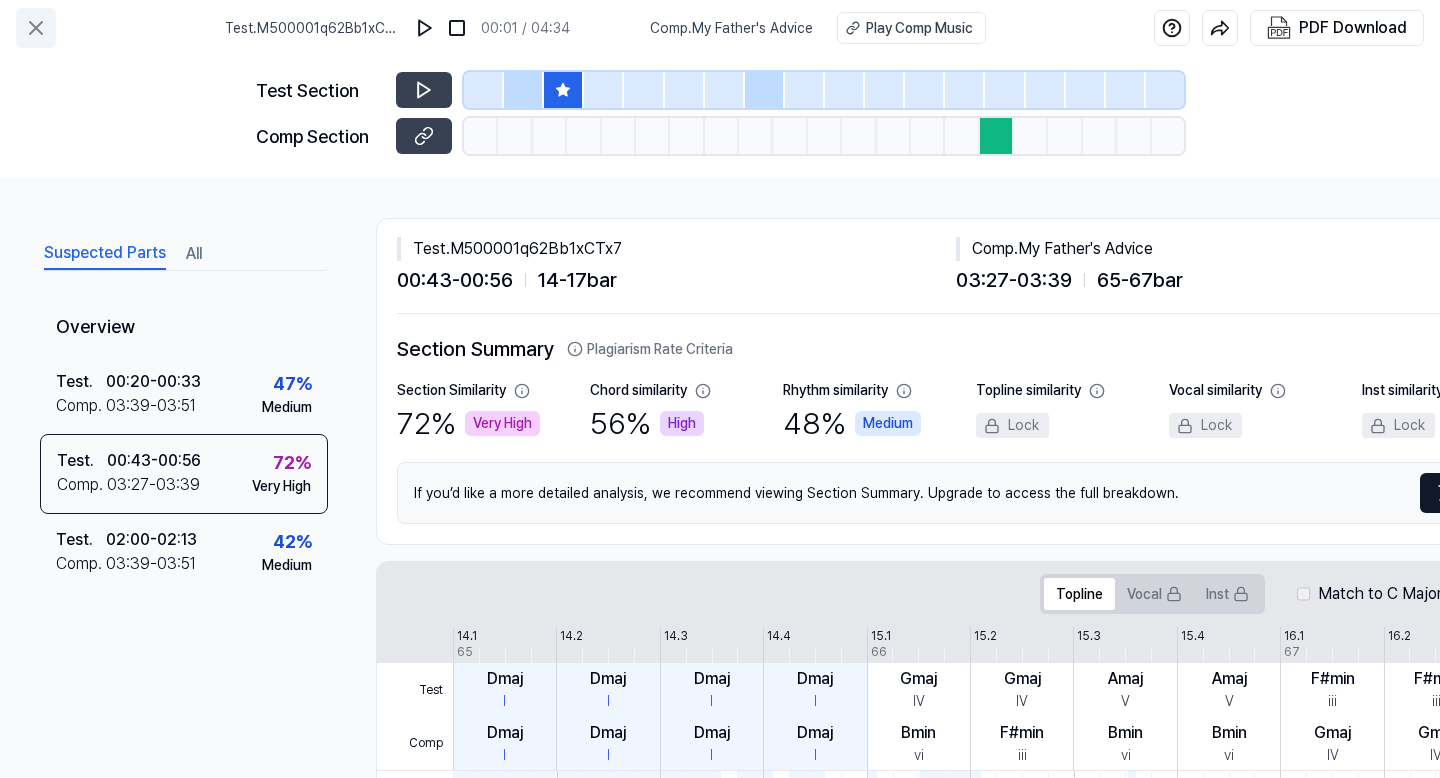 click at bounding box center [36, 28] 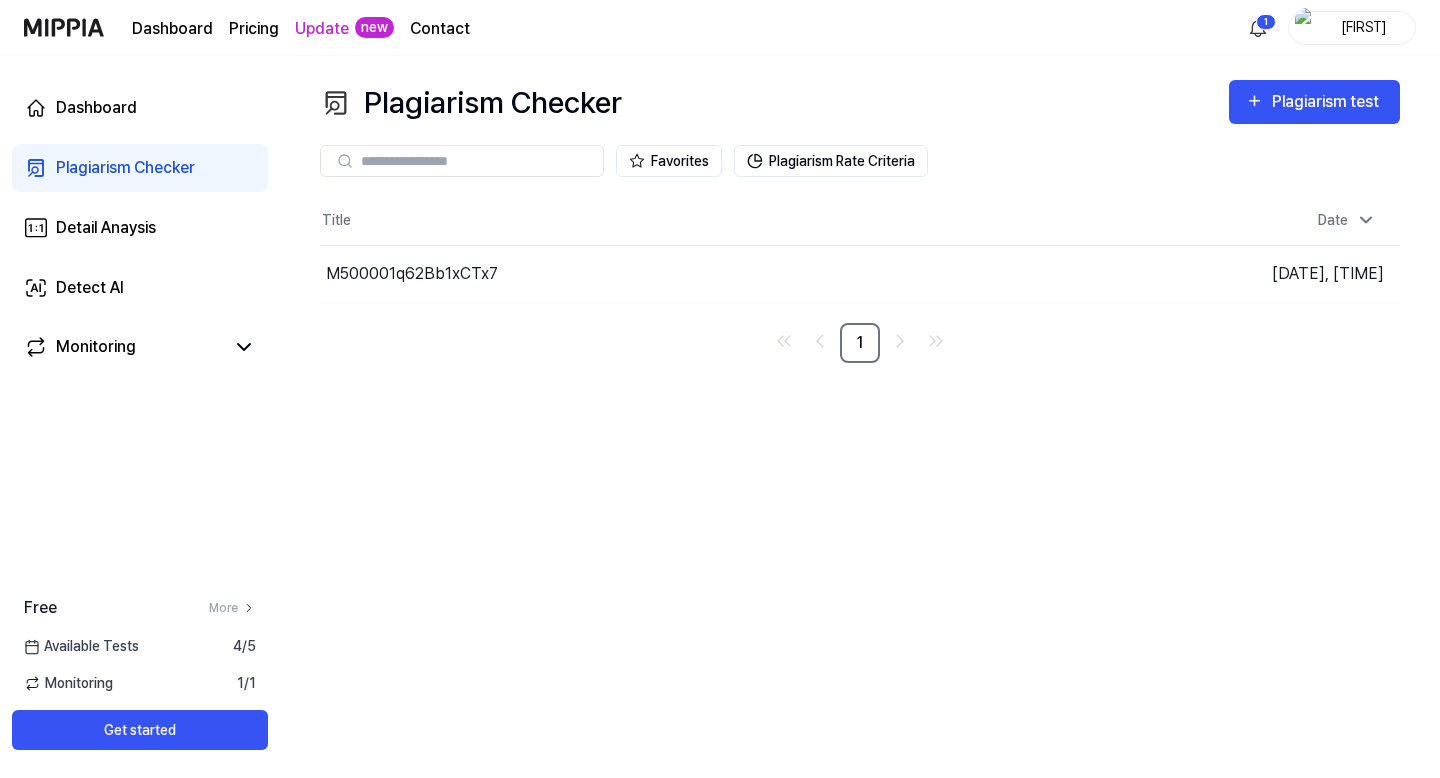 click on "Plagiarism Checker" at bounding box center (125, 168) 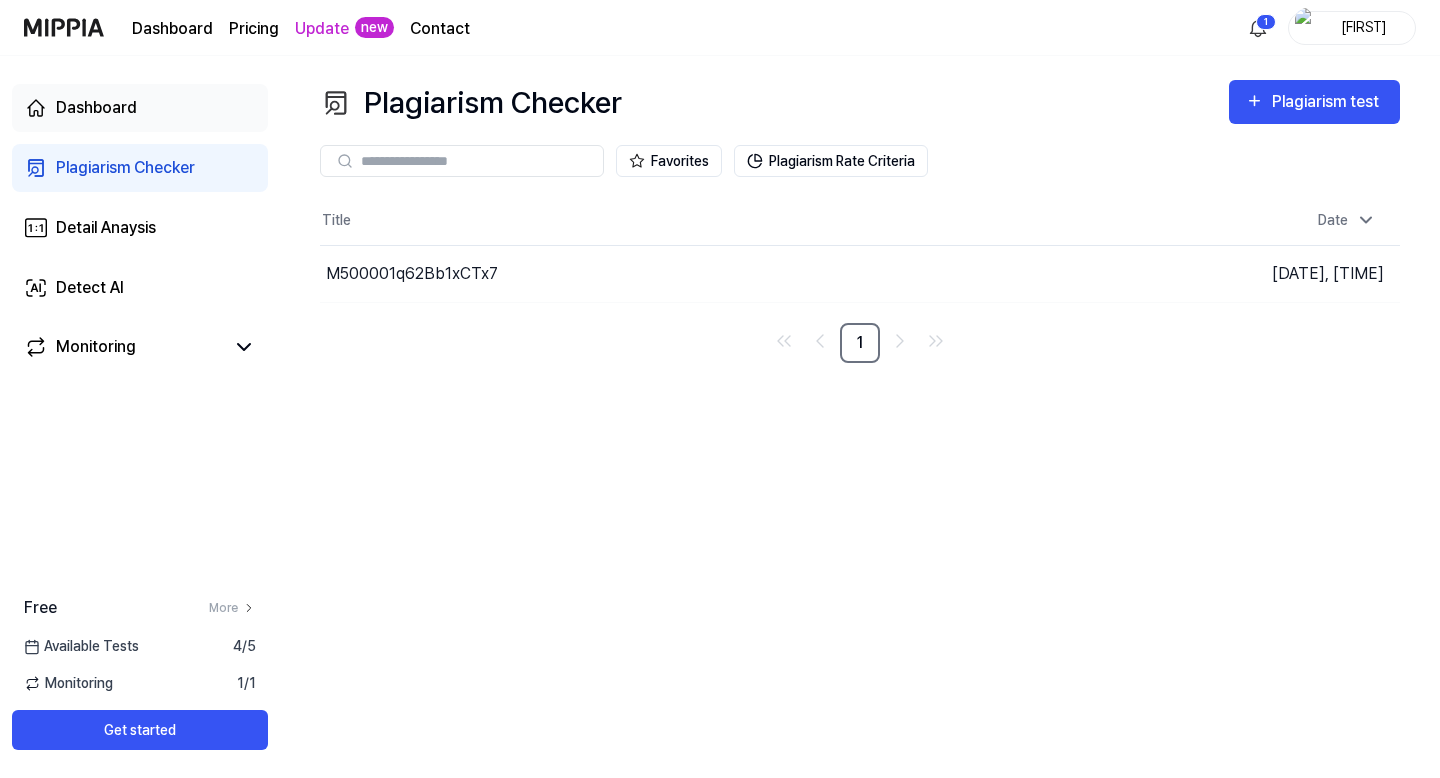 click on "Dashboard" at bounding box center (96, 108) 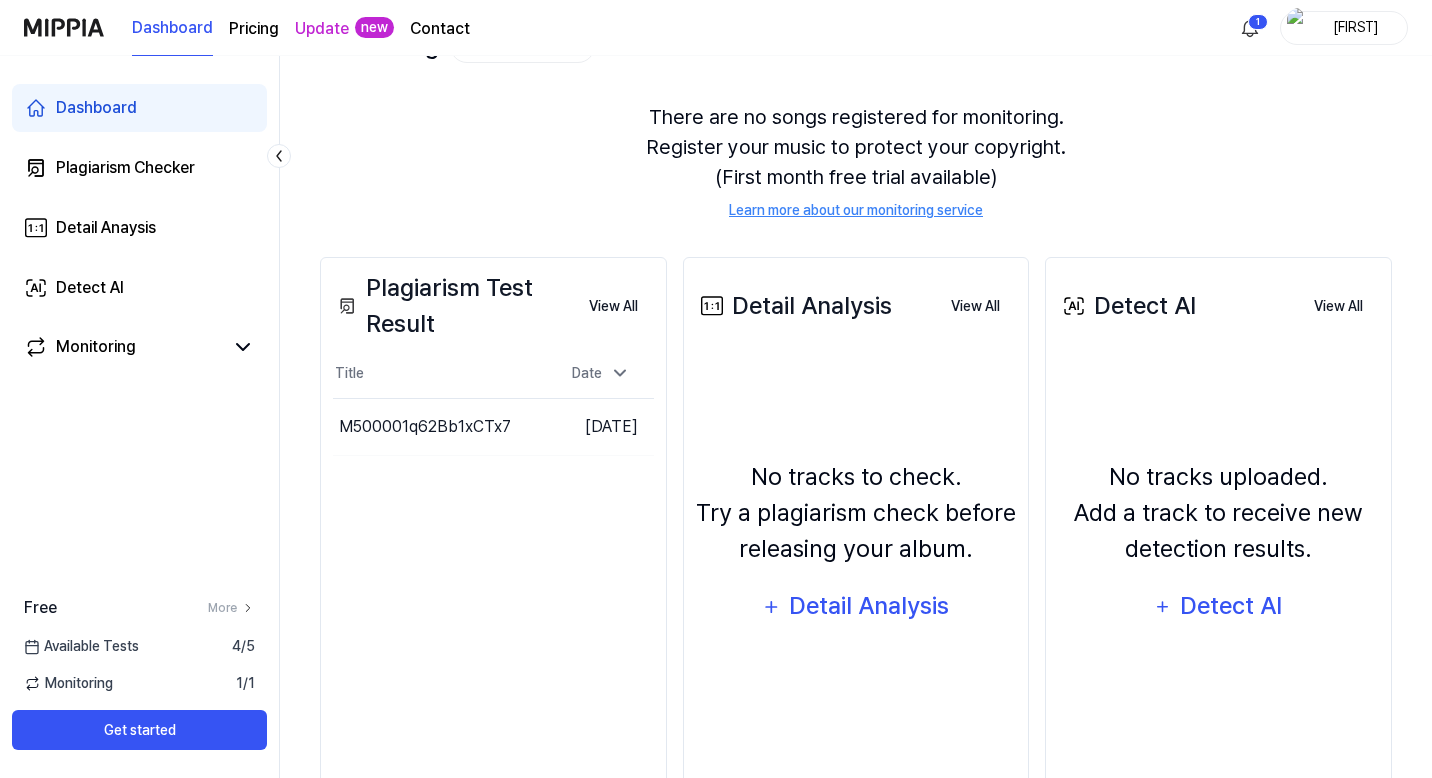 scroll, scrollTop: 220, scrollLeft: 0, axis: vertical 